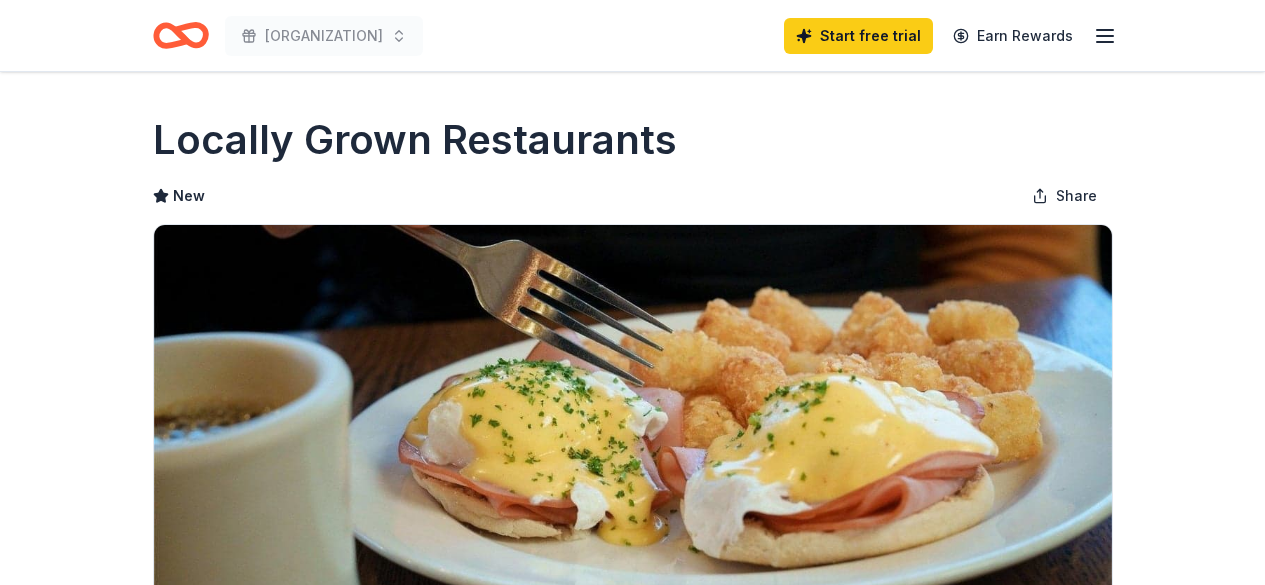 scroll, scrollTop: 0, scrollLeft: 0, axis: both 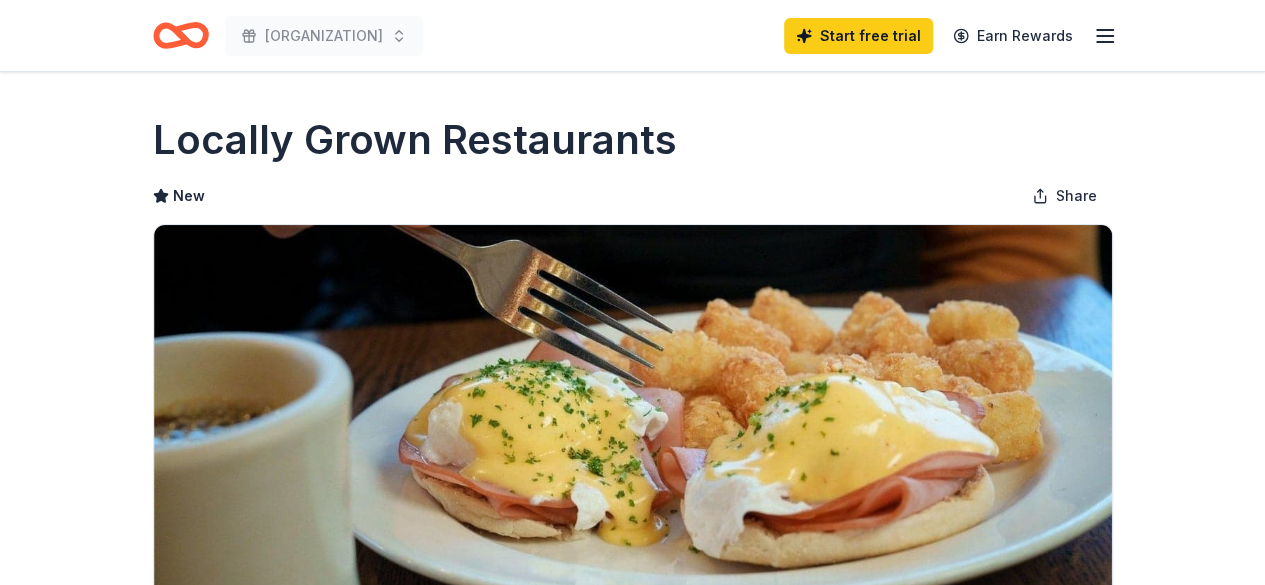 click 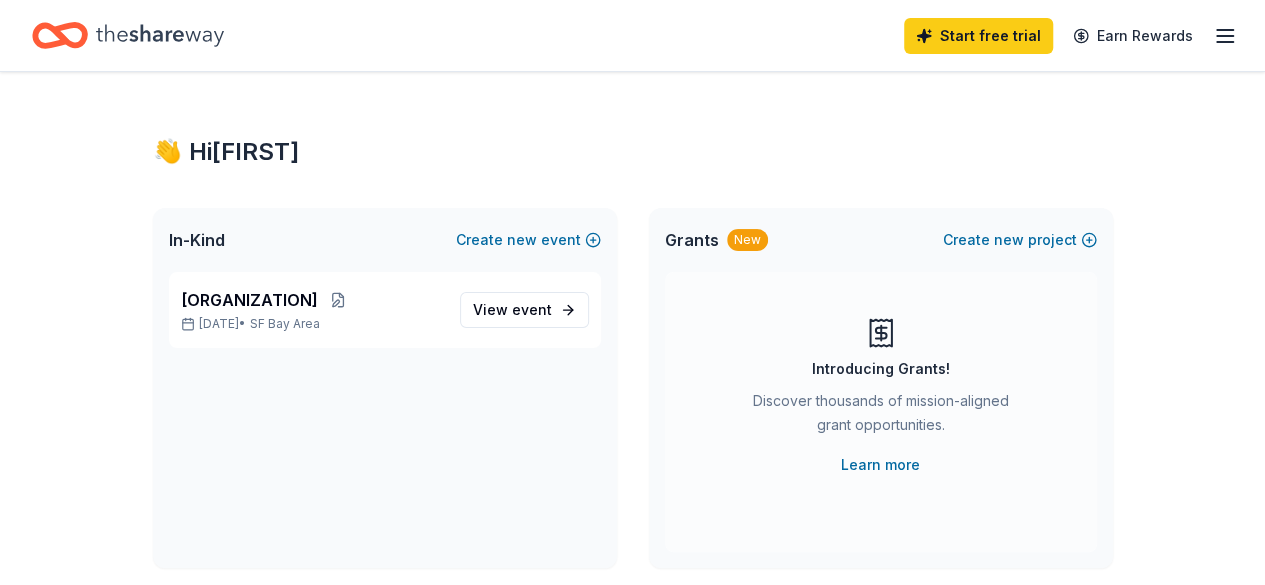 click on "Start free  trial Earn Rewards" at bounding box center (632, 35) 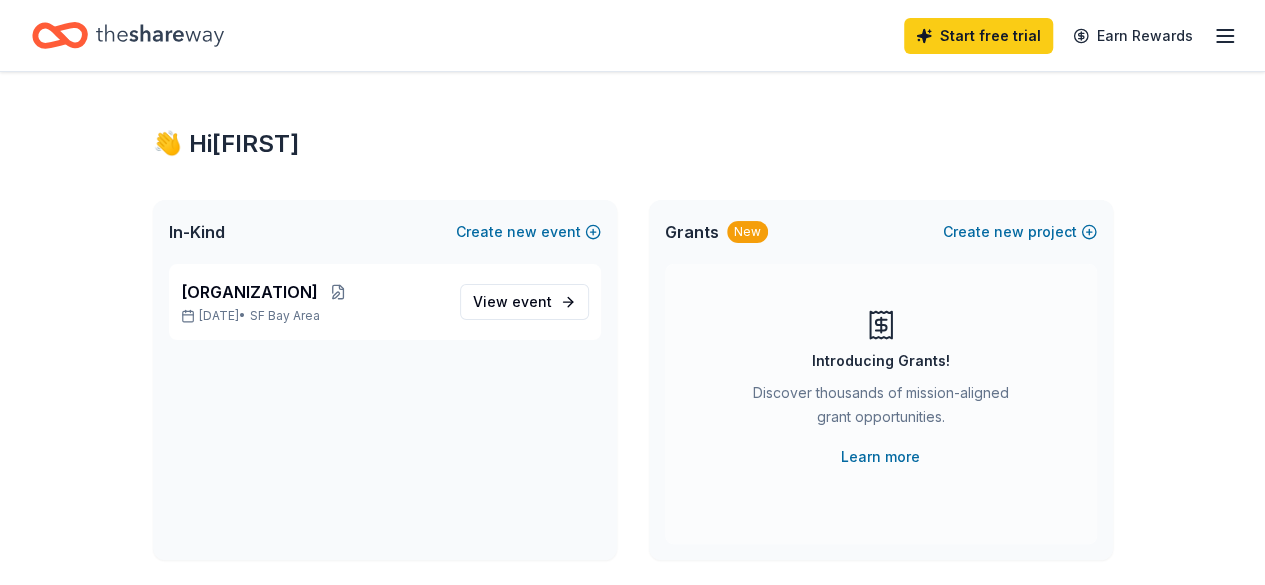 scroll, scrollTop: 0, scrollLeft: 0, axis: both 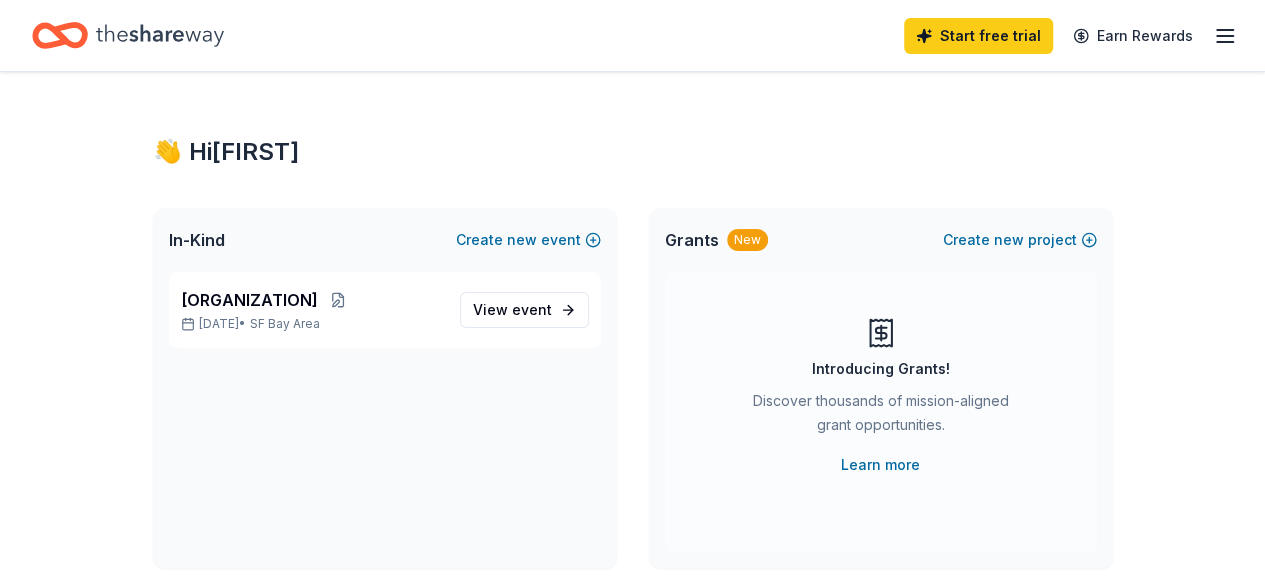 click 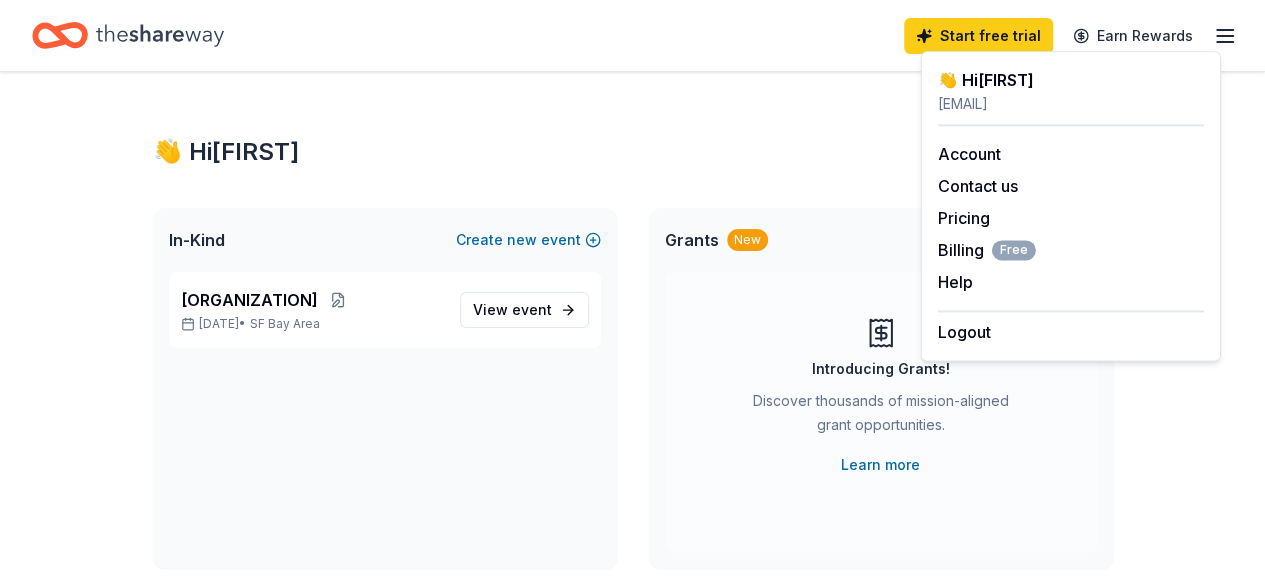 click 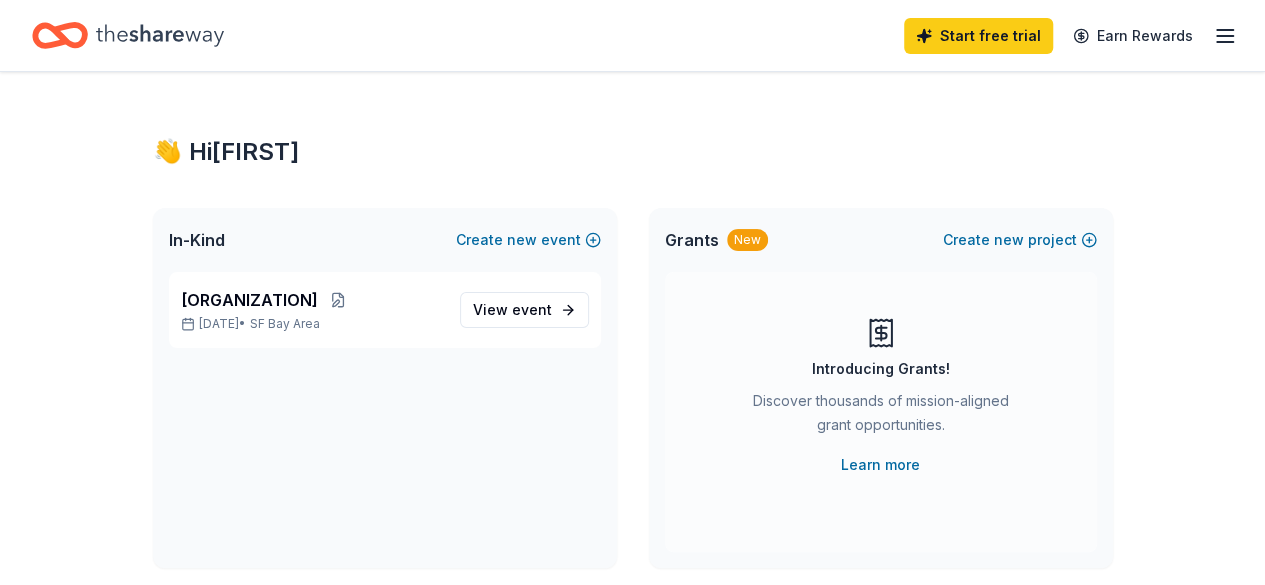 click 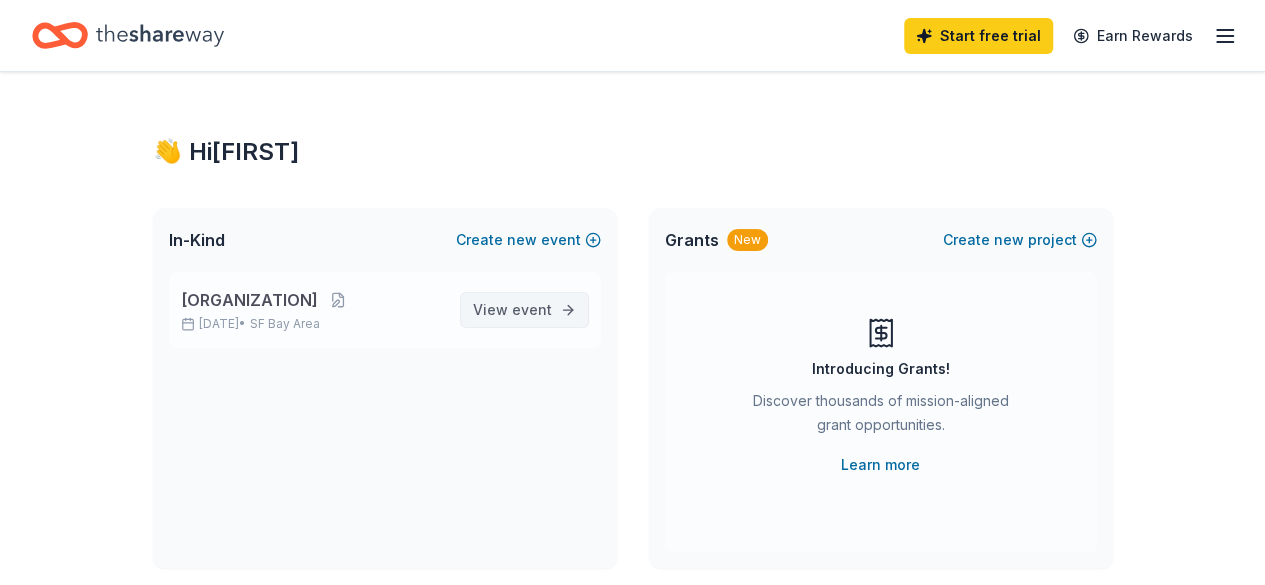 click on "View   event" at bounding box center (512, 310) 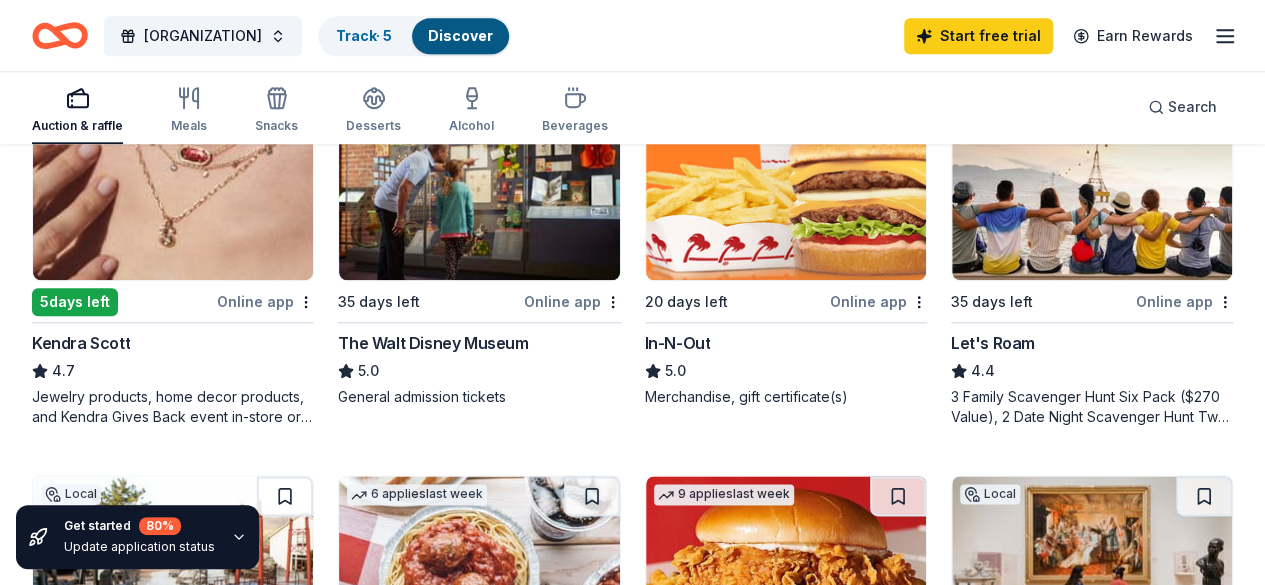 scroll, scrollTop: 931, scrollLeft: 0, axis: vertical 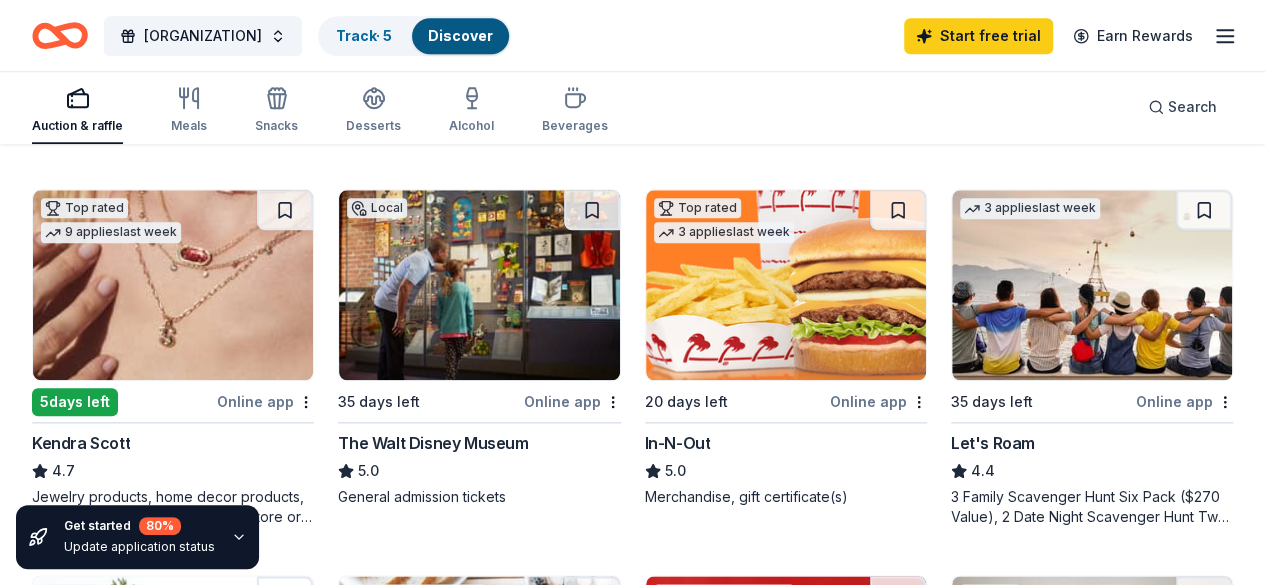 click at bounding box center (173, 671) 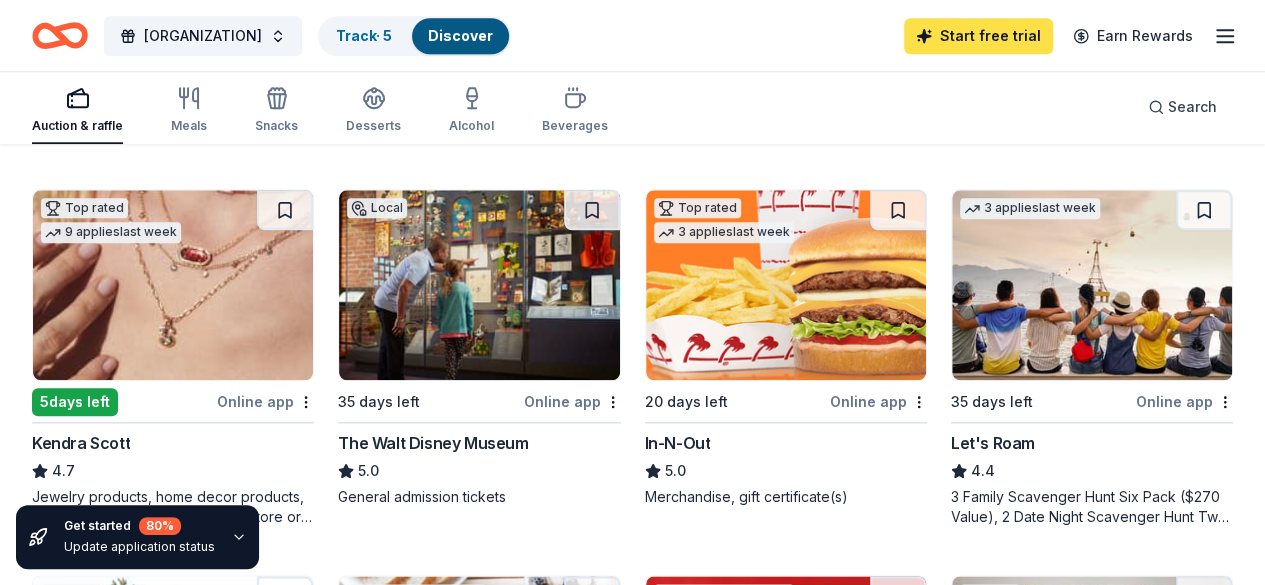 click on "Start free  trial" at bounding box center [978, 36] 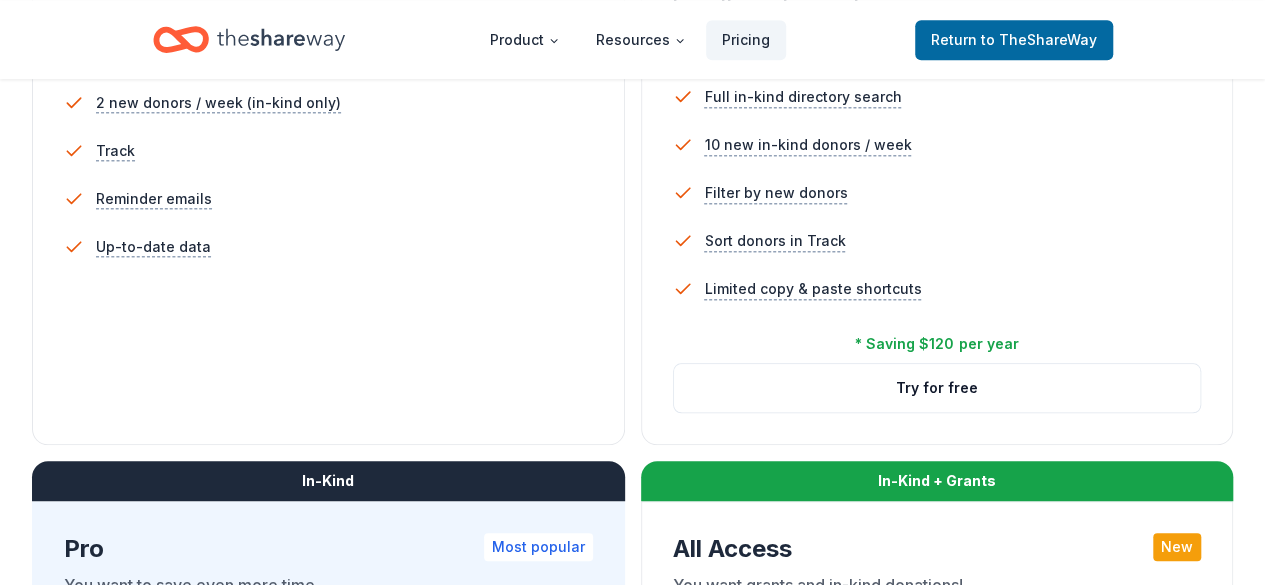 scroll, scrollTop: 700, scrollLeft: 0, axis: vertical 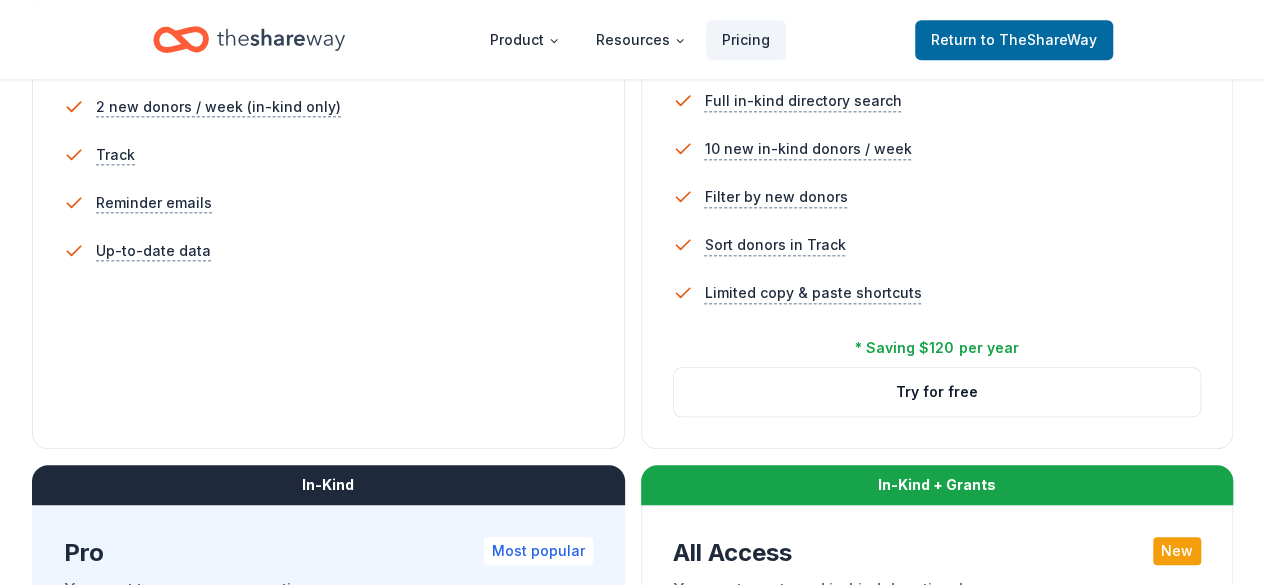 click on "Try for free" at bounding box center [328, 1168] 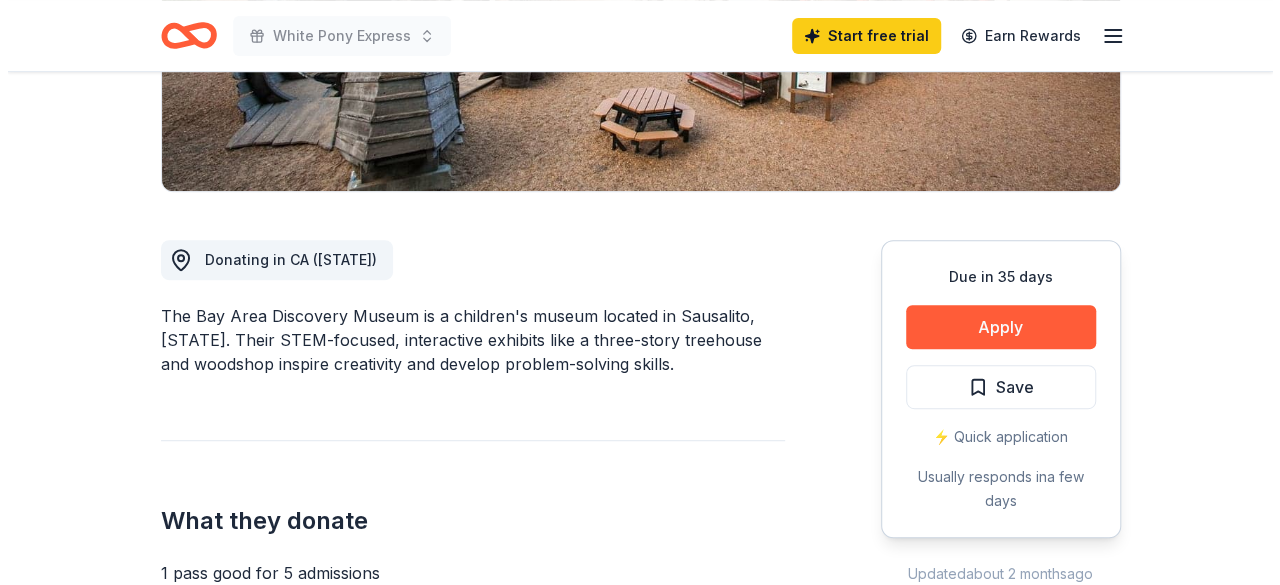 scroll, scrollTop: 400, scrollLeft: 0, axis: vertical 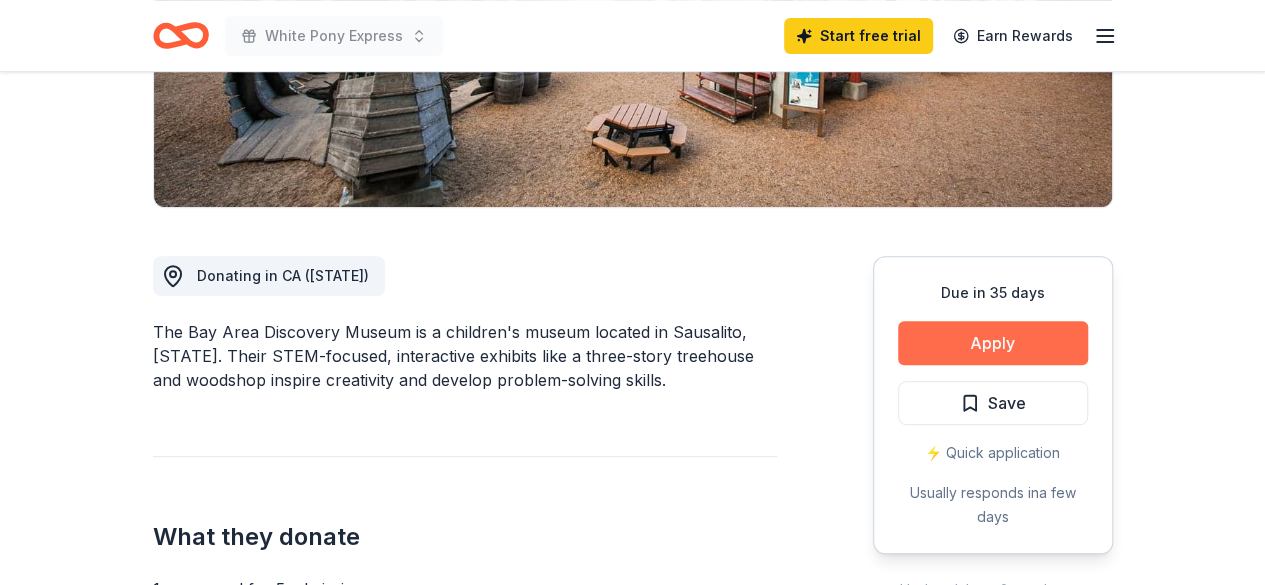 click on "Apply" at bounding box center [993, 343] 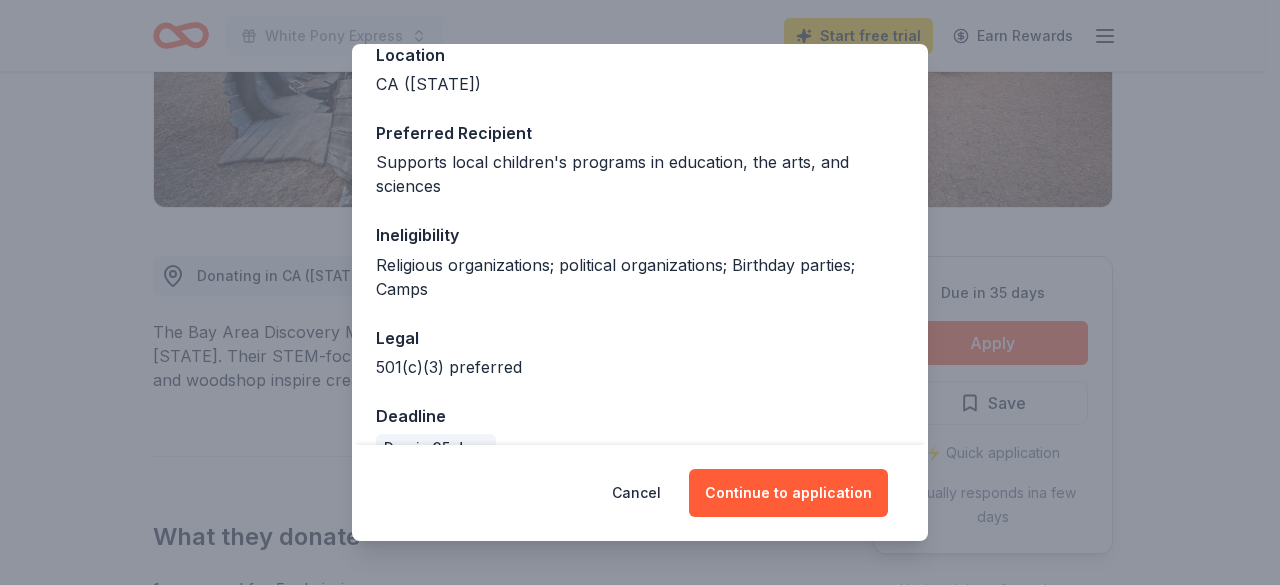 scroll, scrollTop: 282, scrollLeft: 0, axis: vertical 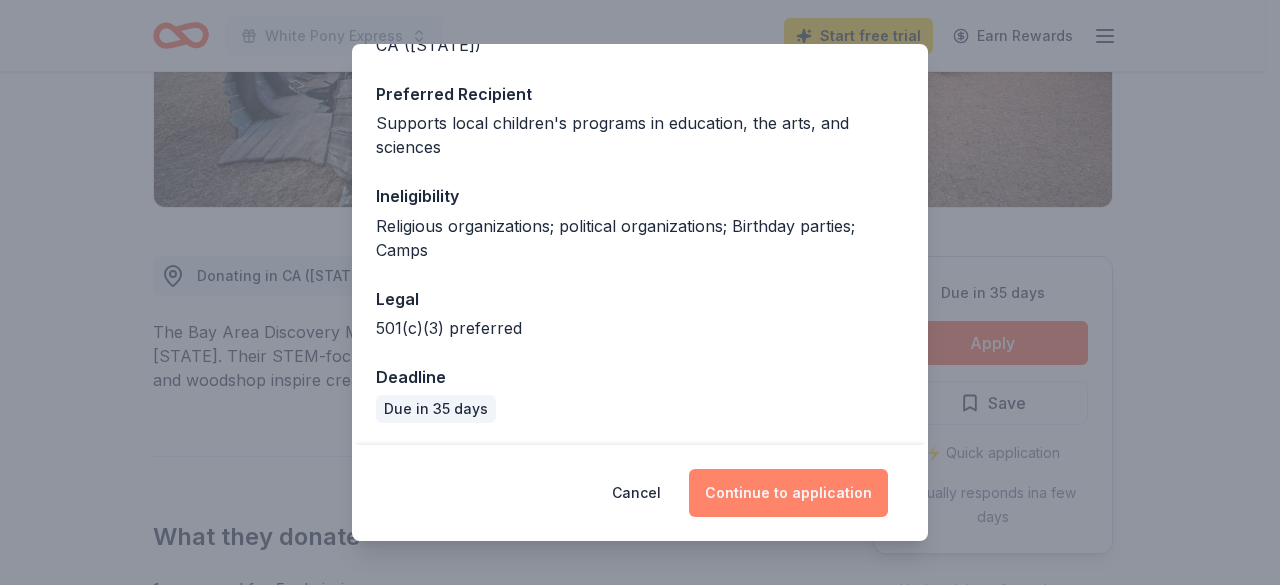 click on "Continue to application" at bounding box center (788, 493) 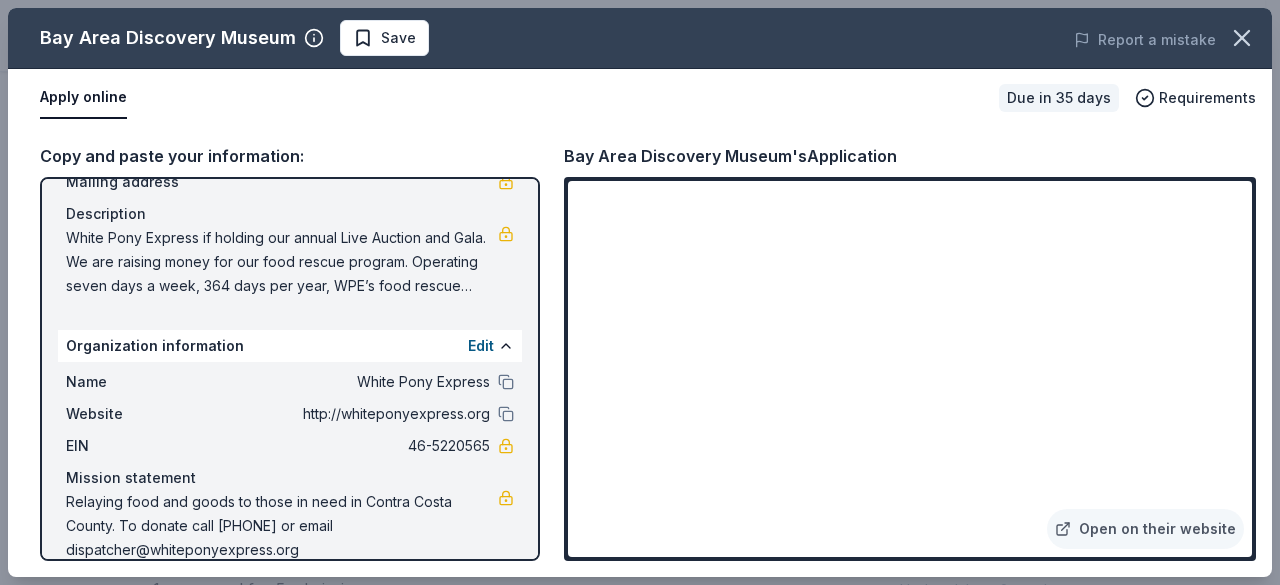 scroll, scrollTop: 188, scrollLeft: 0, axis: vertical 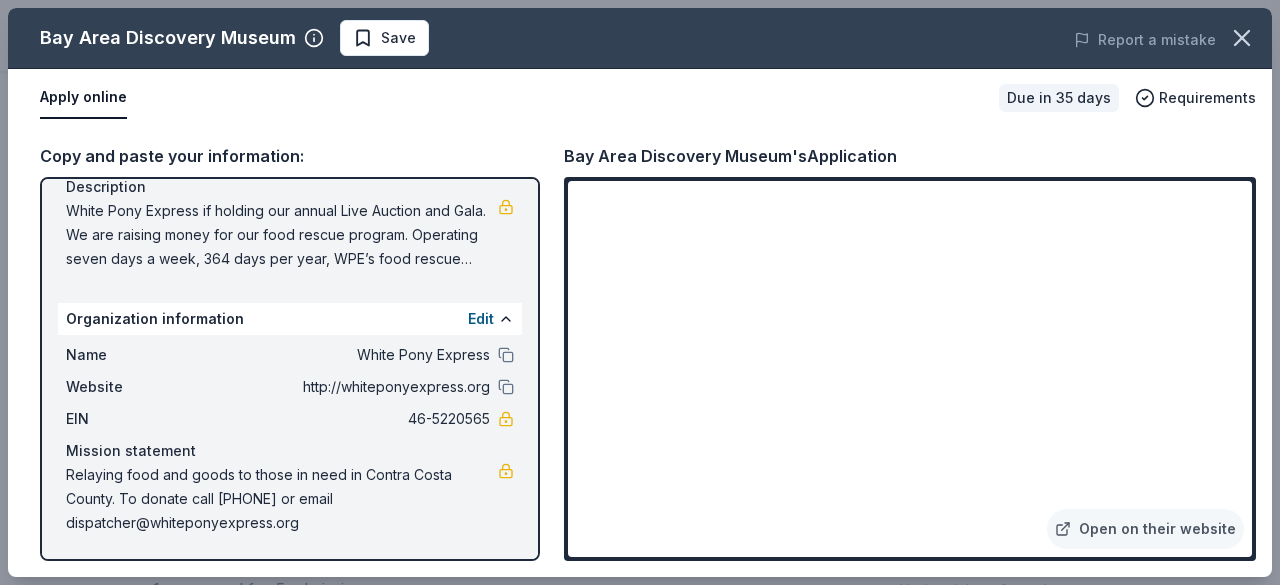 click on "White Pony Express if holding our annual Live Auction and Gala. We are raising money for our food rescue program. Operating seven days a week, 364 days per year, WPE’s food rescue program has recovered over 30 million of pounds of fresh, high-quality food and delivered it to hundreds of nonprofit partners serving our most vulnerable neighbors. Every delivery is customized to meet the specific needs and preferences of each nonprofit partner." at bounding box center [282, 235] 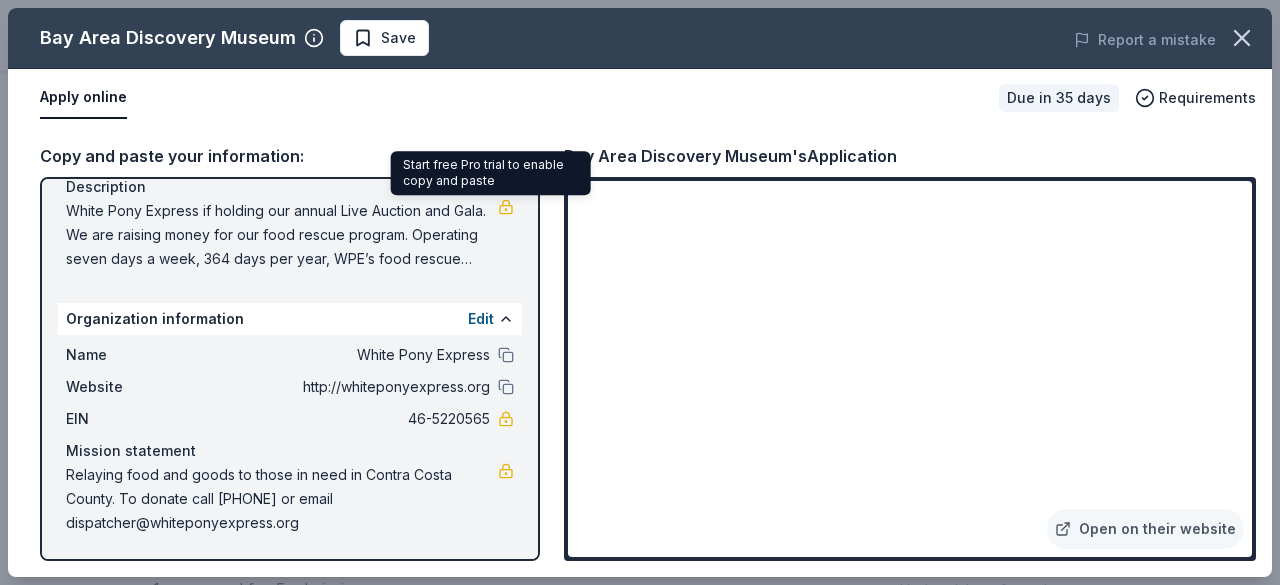 click at bounding box center [506, 207] 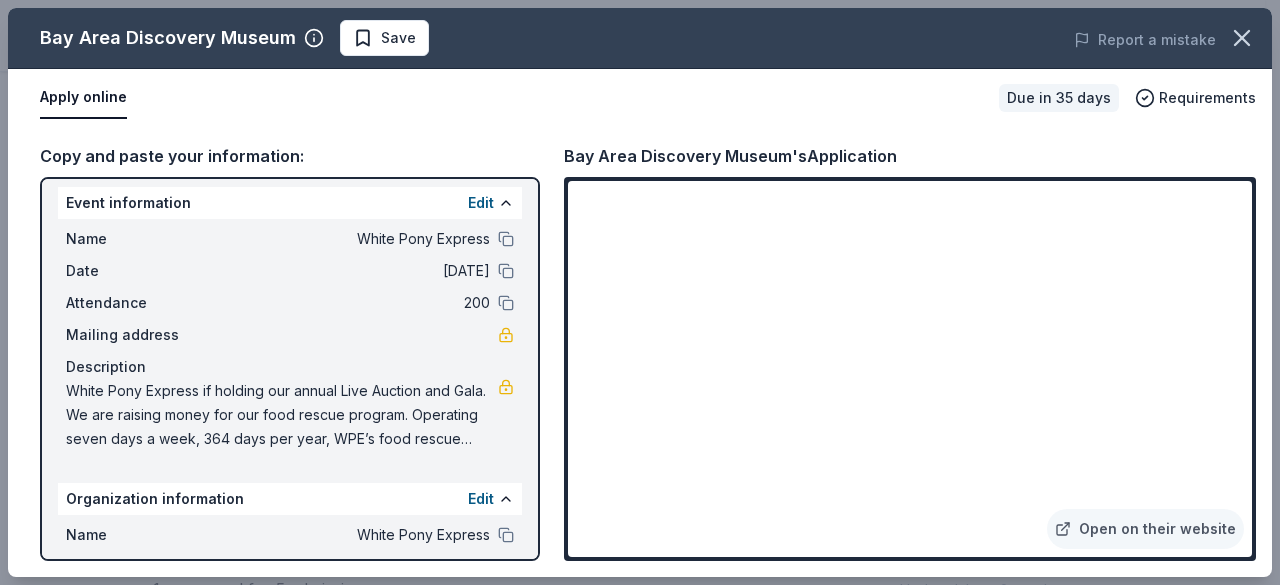 scroll, scrollTop: 0, scrollLeft: 0, axis: both 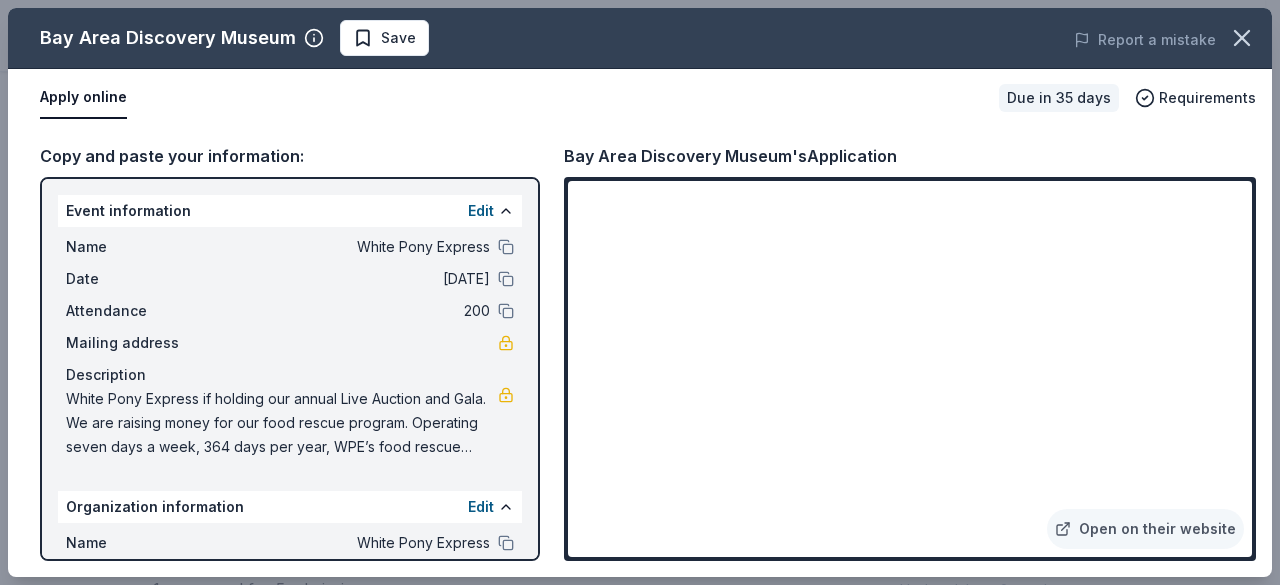 drag, startPoint x: 60, startPoint y: 399, endPoint x: 135, endPoint y: 429, distance: 80.77747 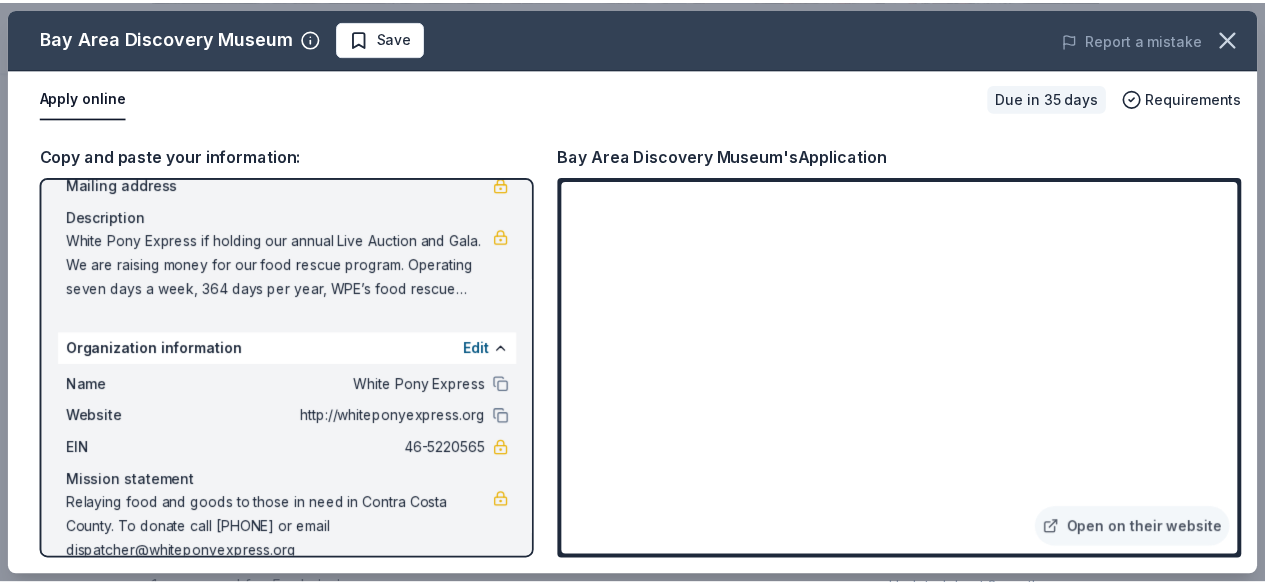 scroll, scrollTop: 188, scrollLeft: 0, axis: vertical 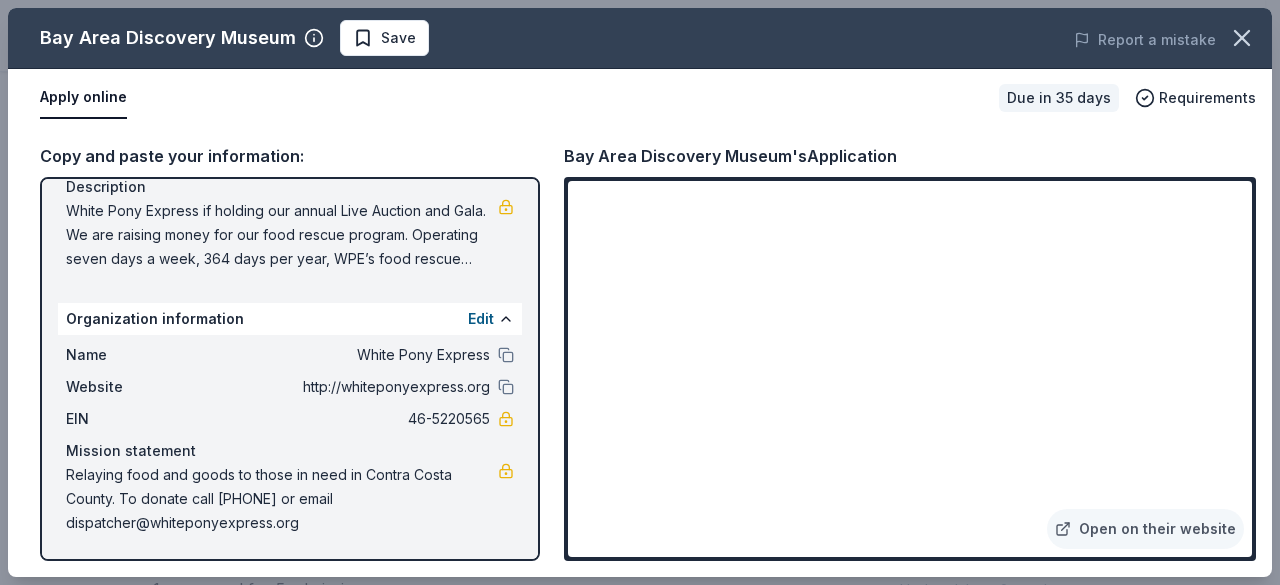 drag, startPoint x: 55, startPoint y: 205, endPoint x: 107, endPoint y: 212, distance: 52.46904 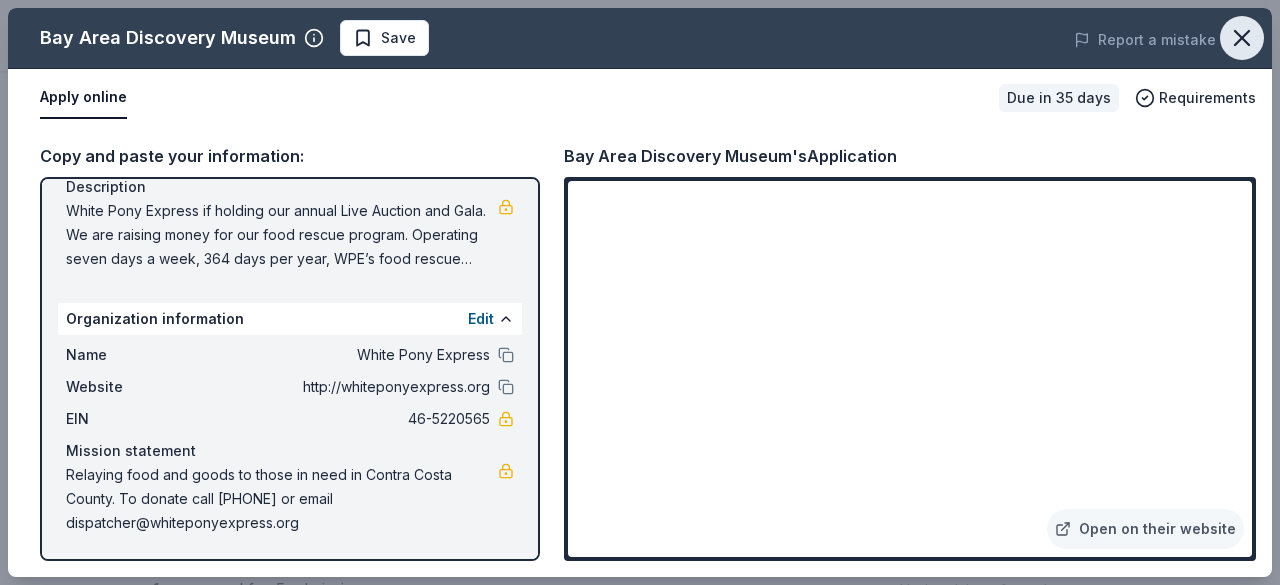 click 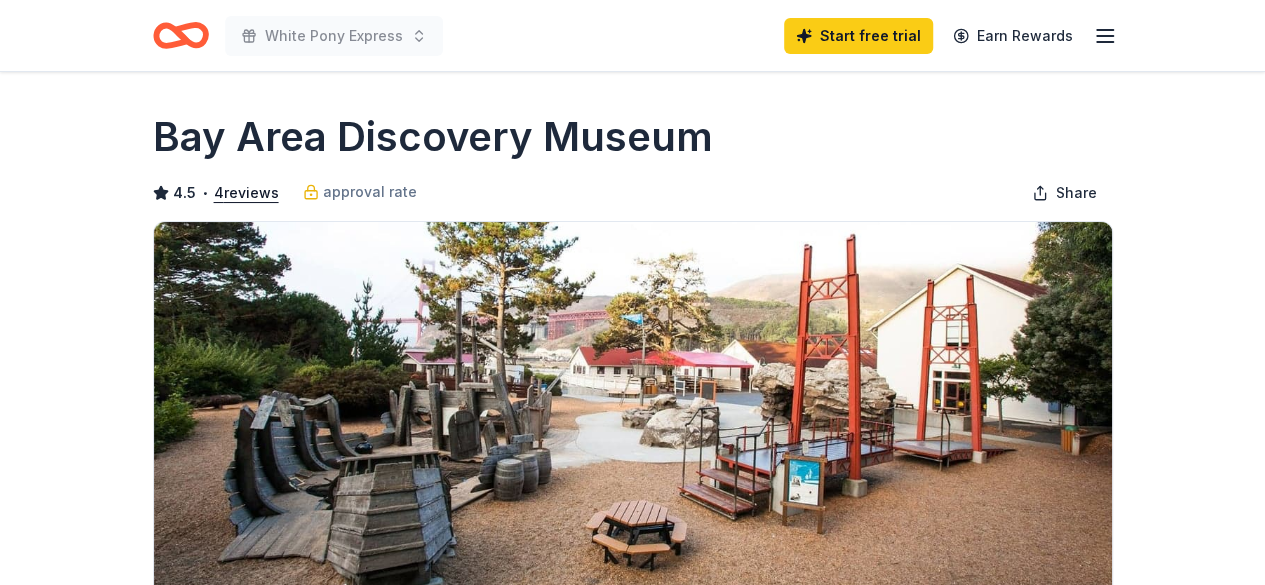 scroll, scrollTop: 0, scrollLeft: 0, axis: both 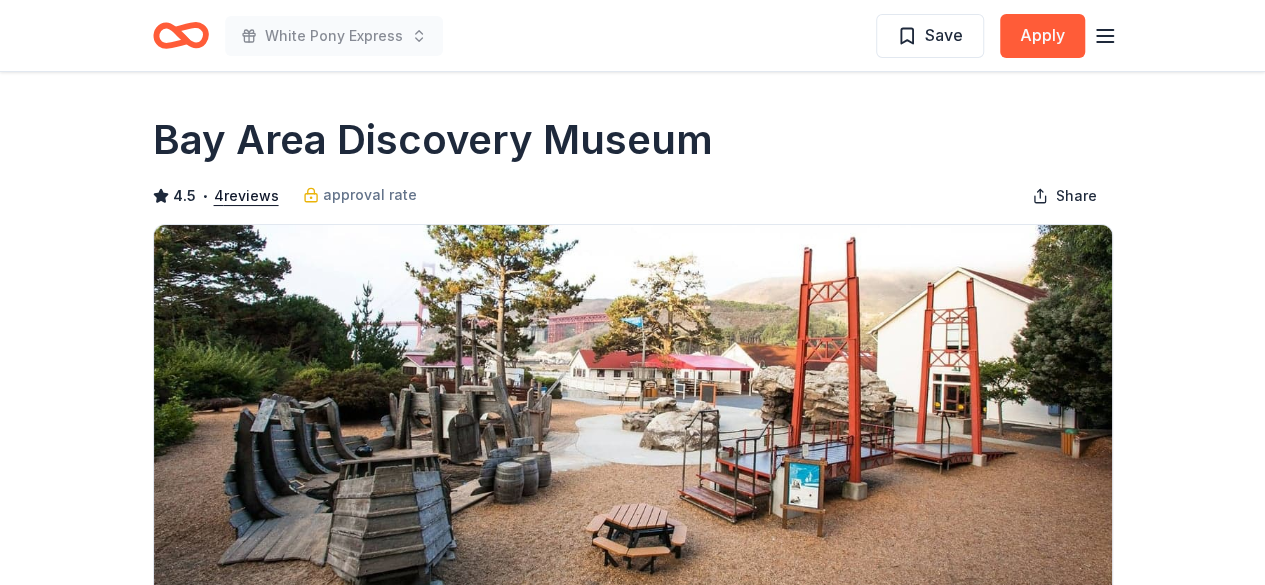 click 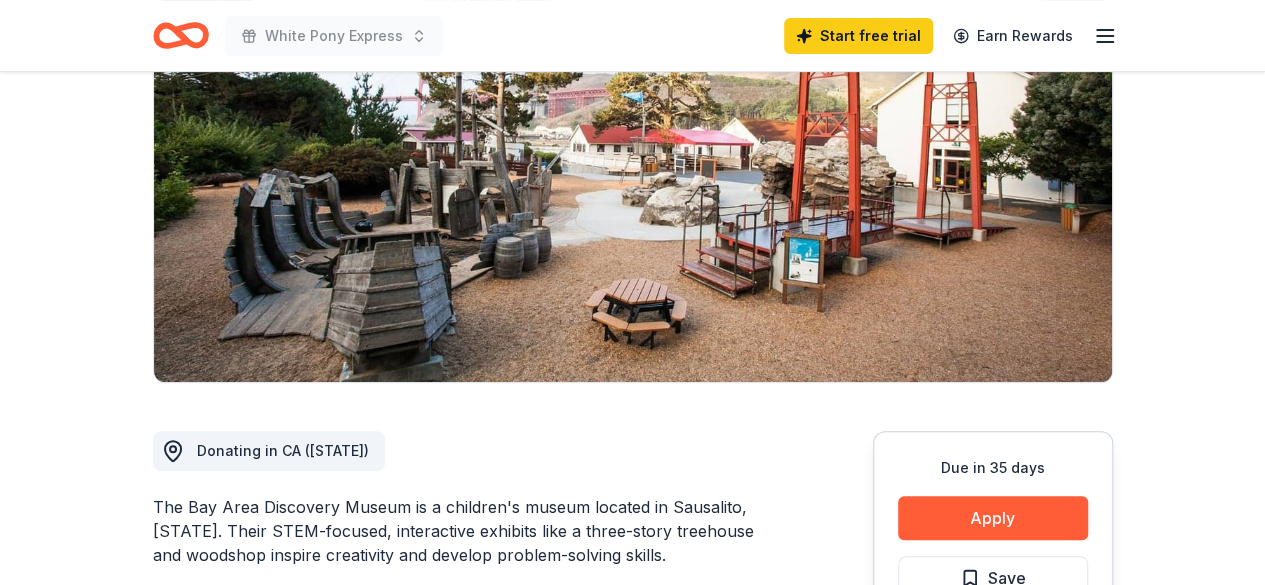 scroll, scrollTop: 292, scrollLeft: 0, axis: vertical 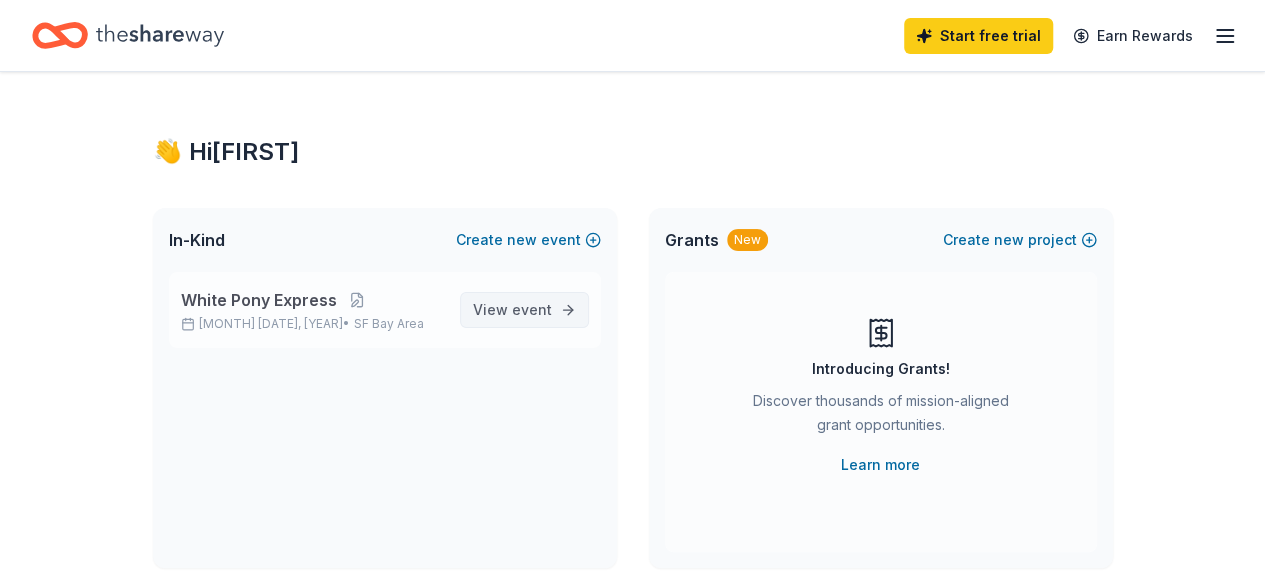 click on "View   event" at bounding box center [512, 310] 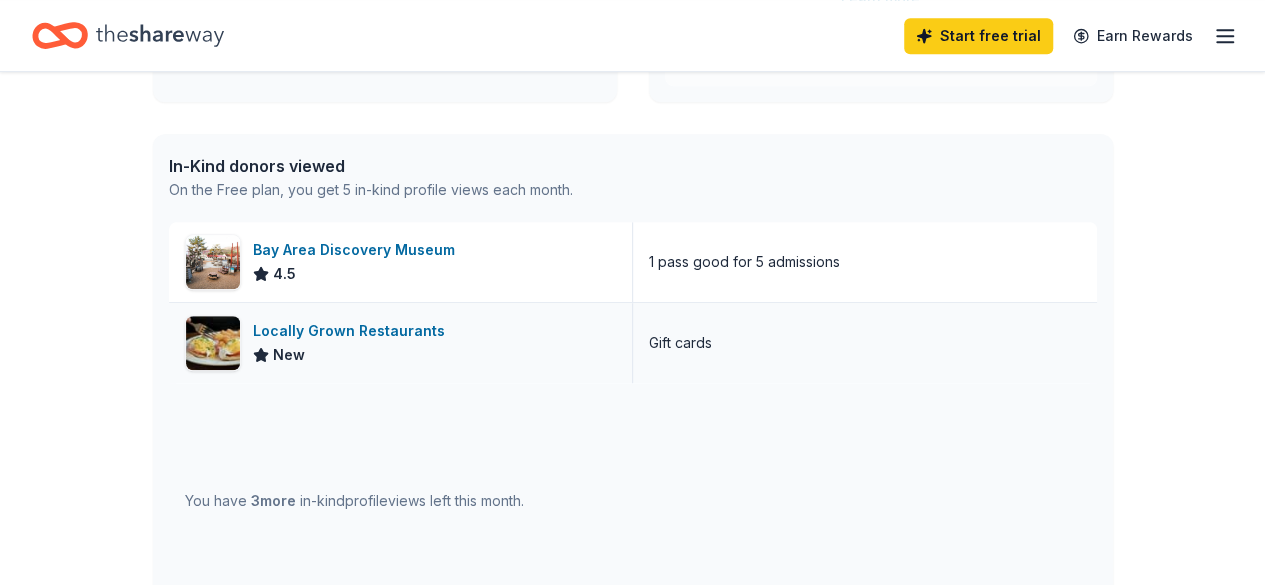 scroll, scrollTop: 492, scrollLeft: 0, axis: vertical 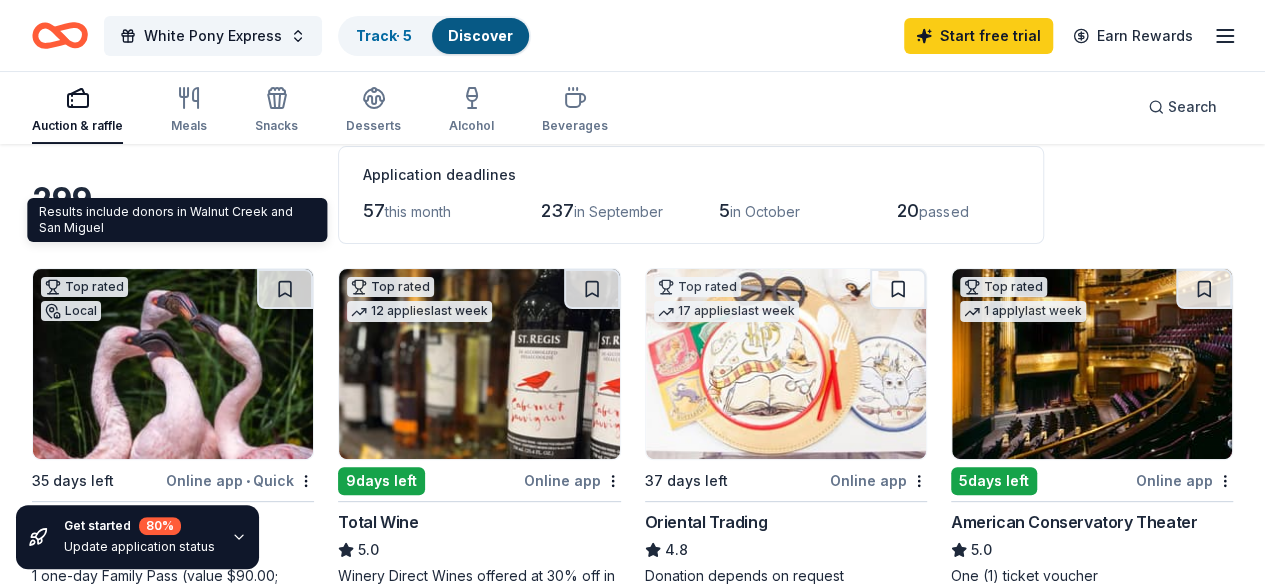 click on "Walnut Creek, CA" at bounding box center (166, 232) 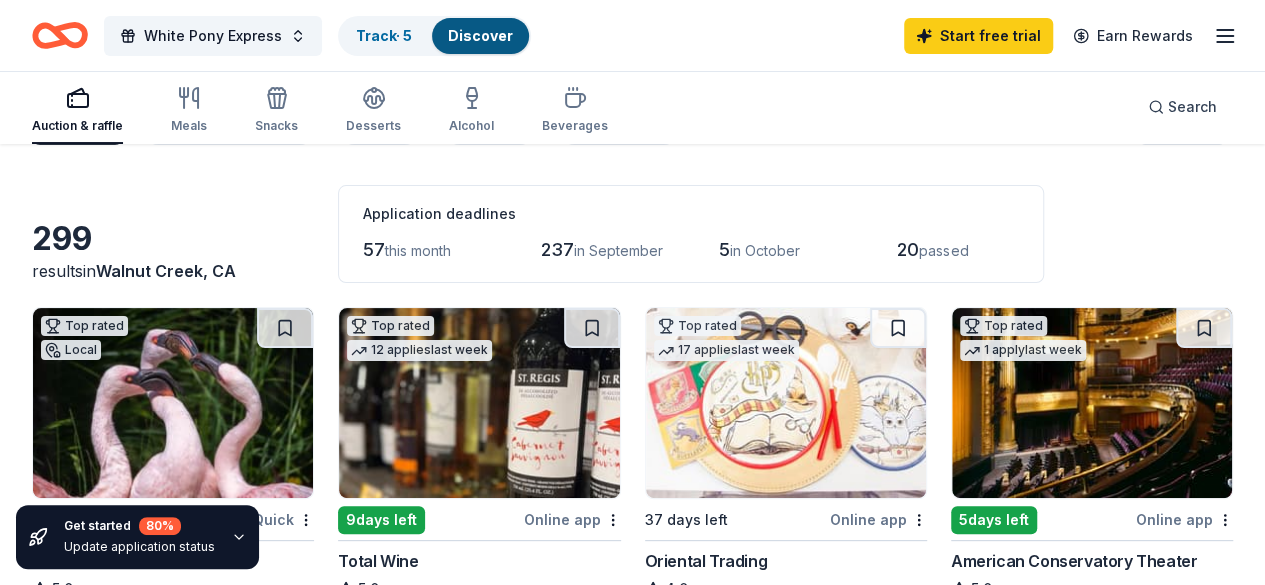 scroll, scrollTop: 0, scrollLeft: 0, axis: both 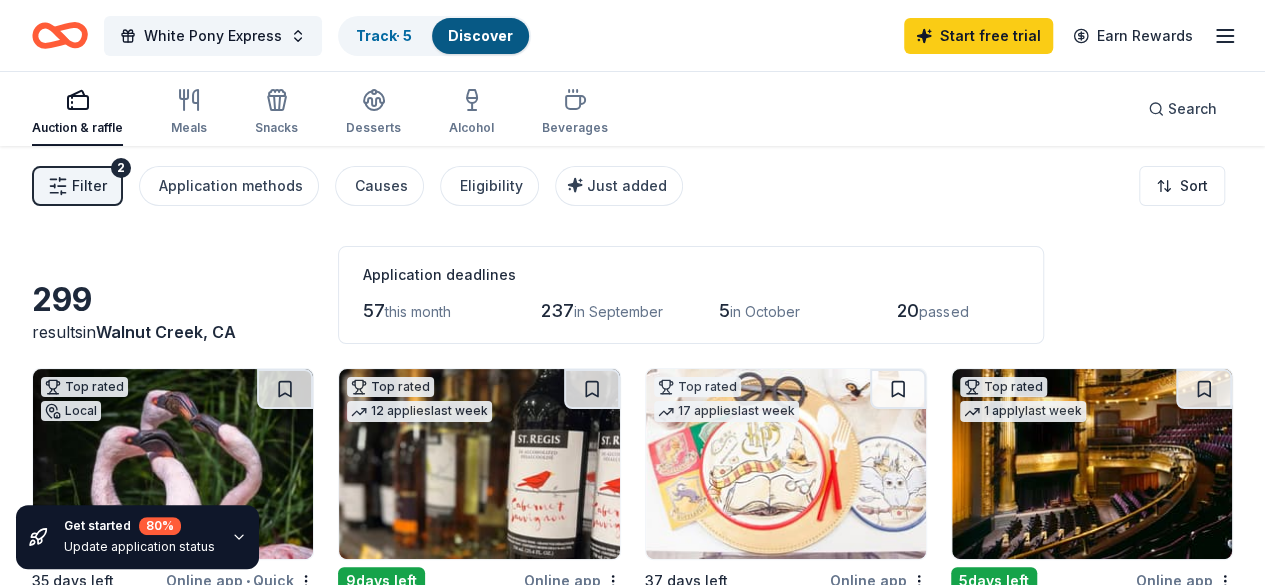 click on "299" at bounding box center [173, 300] 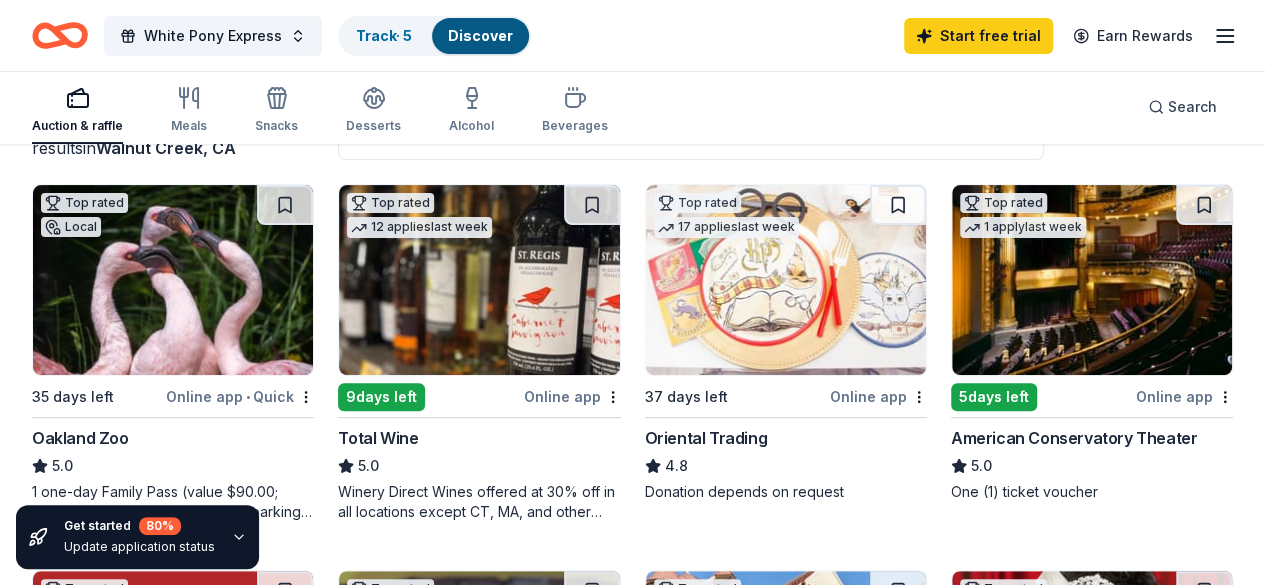 scroll, scrollTop: 92, scrollLeft: 0, axis: vertical 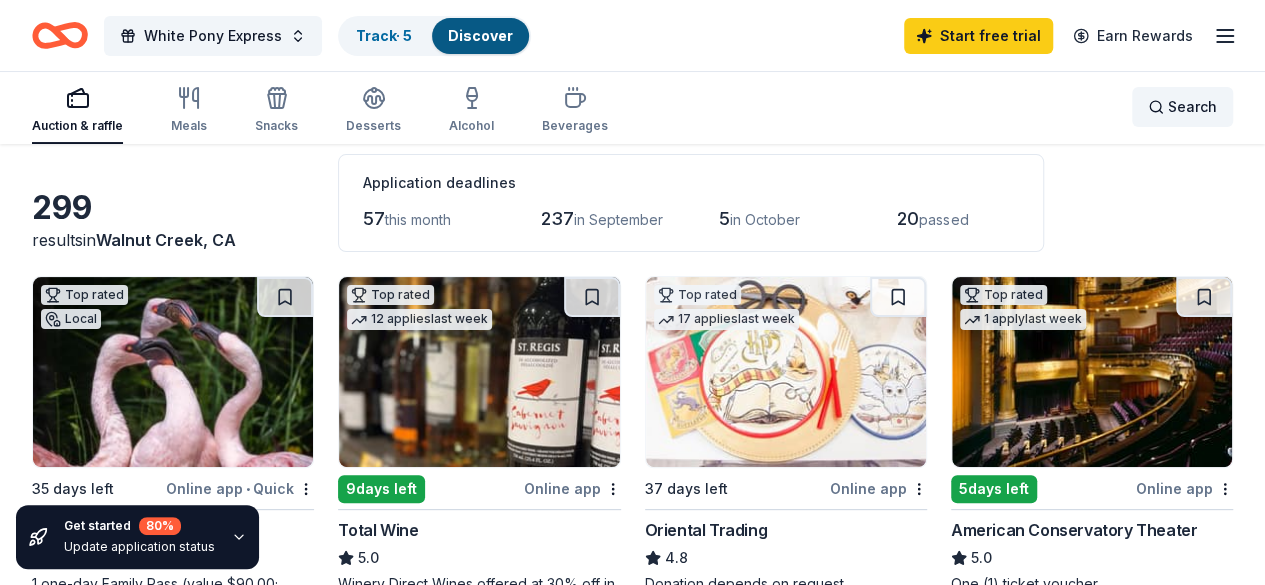 click on "Search" at bounding box center [1192, 107] 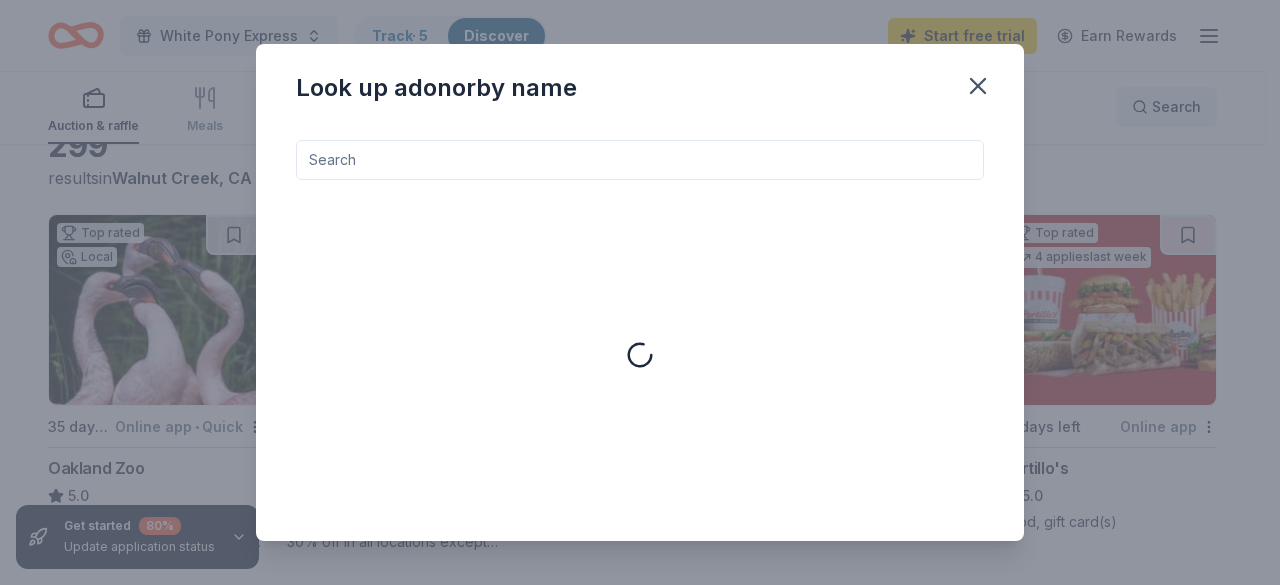 scroll, scrollTop: 292, scrollLeft: 0, axis: vertical 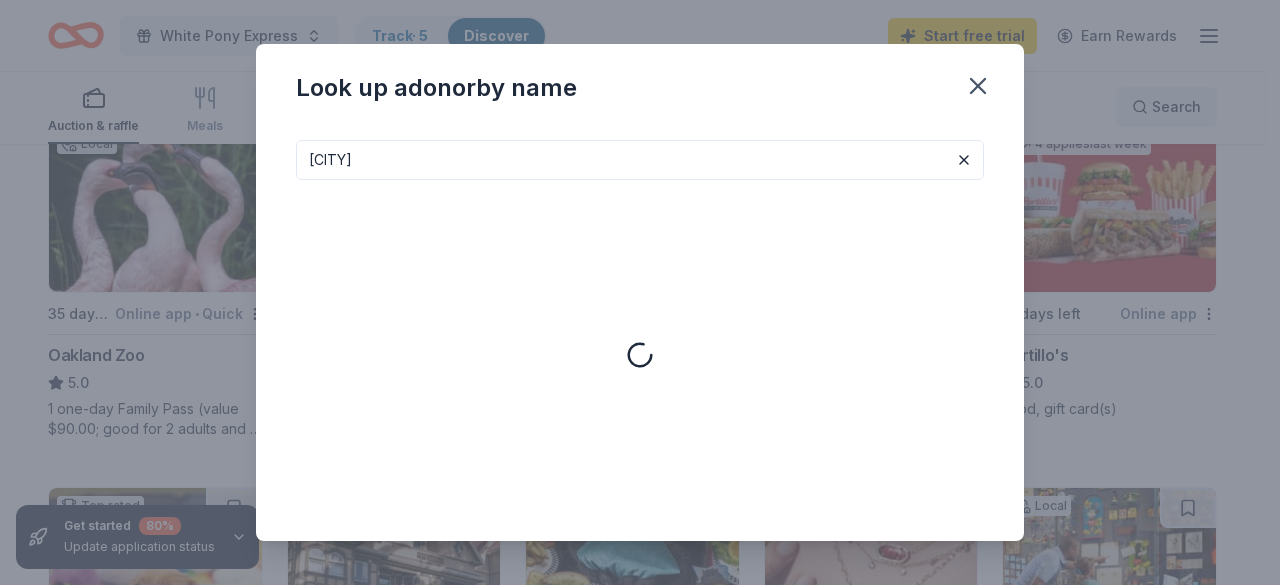 type on "[CITY]" 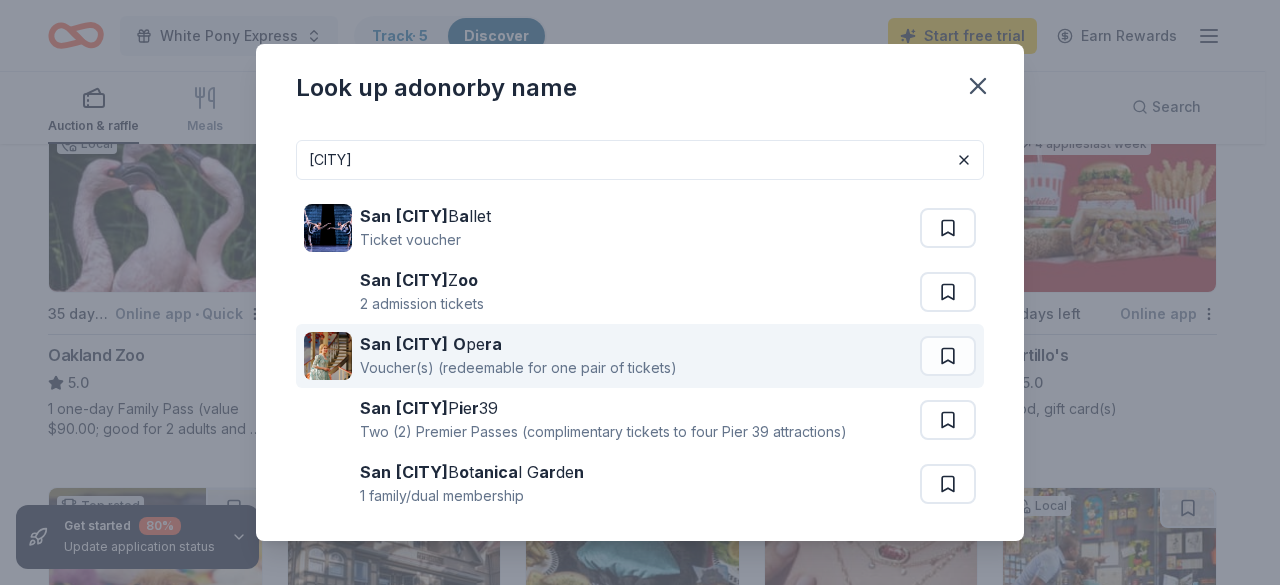 scroll, scrollTop: 78, scrollLeft: 0, axis: vertical 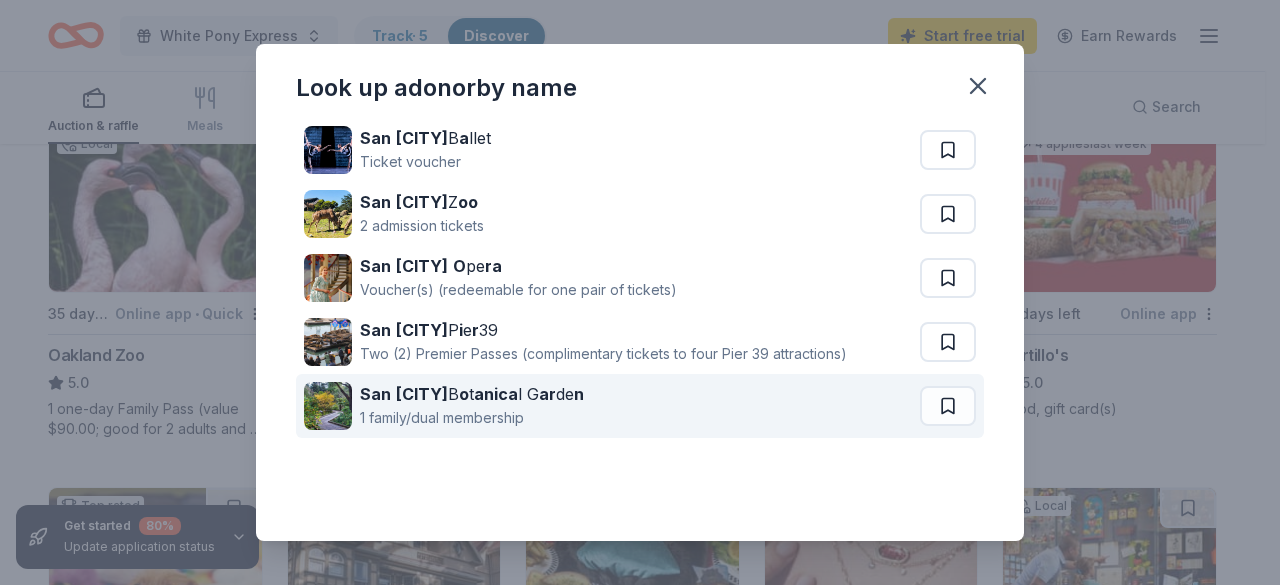 click on "anica" at bounding box center [496, 394] 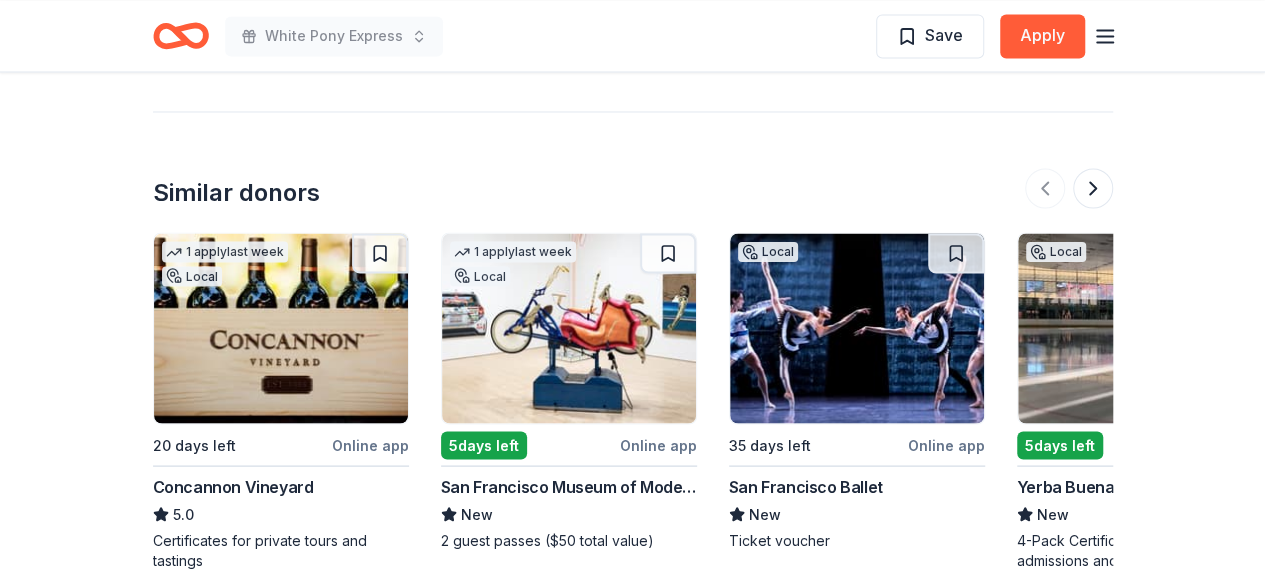 scroll, scrollTop: 1800, scrollLeft: 0, axis: vertical 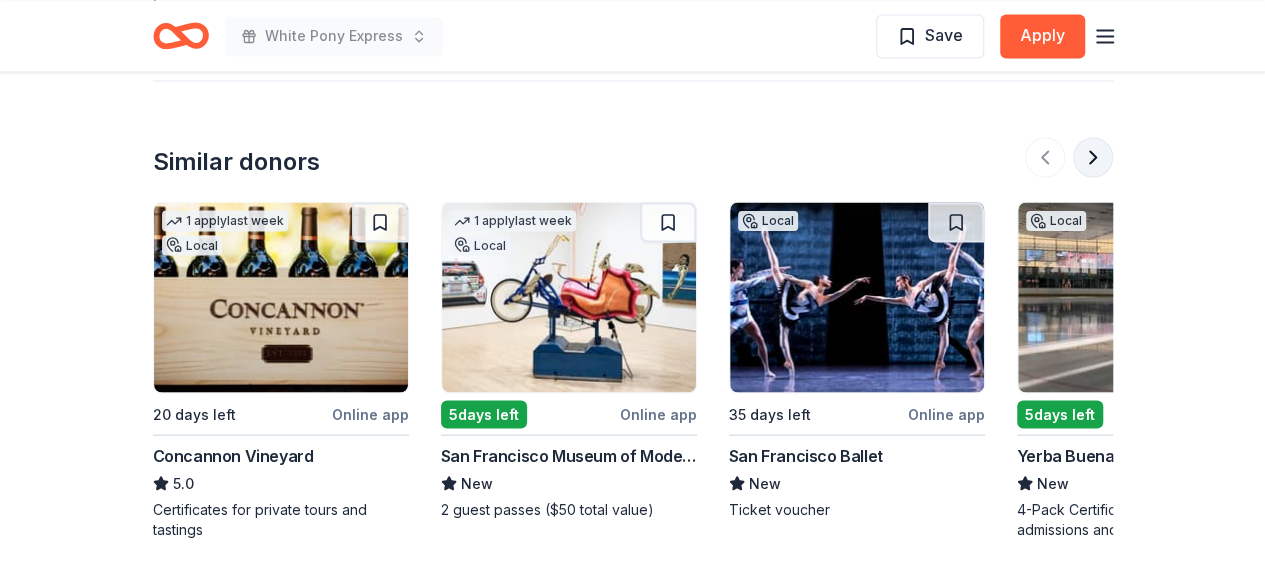 click at bounding box center (1093, 157) 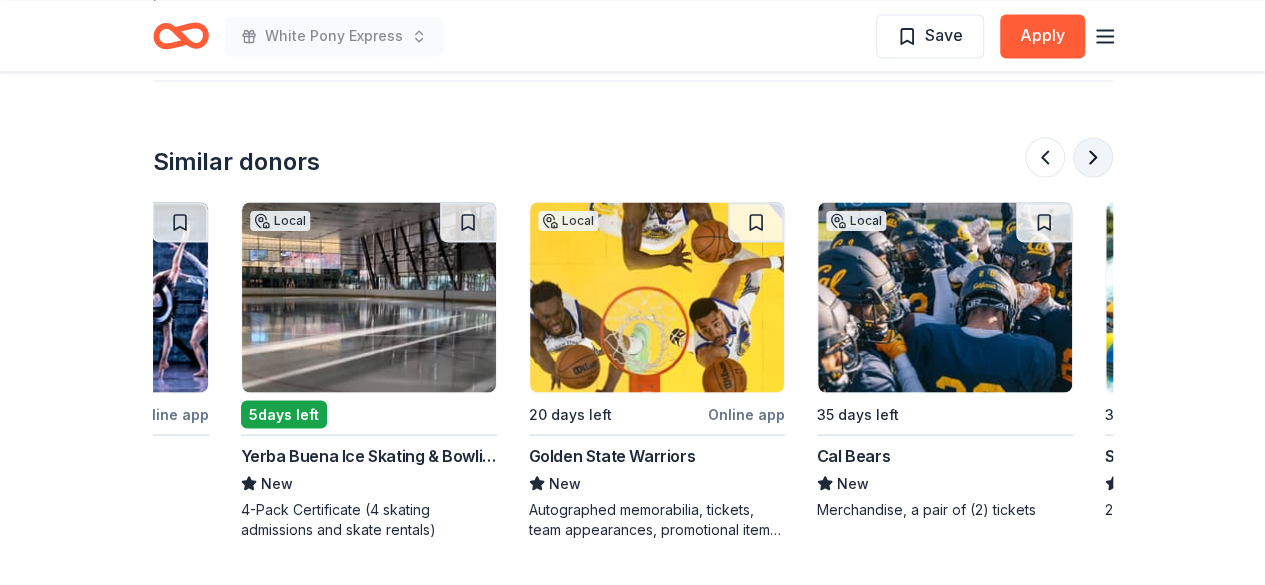 scroll, scrollTop: 0, scrollLeft: 864, axis: horizontal 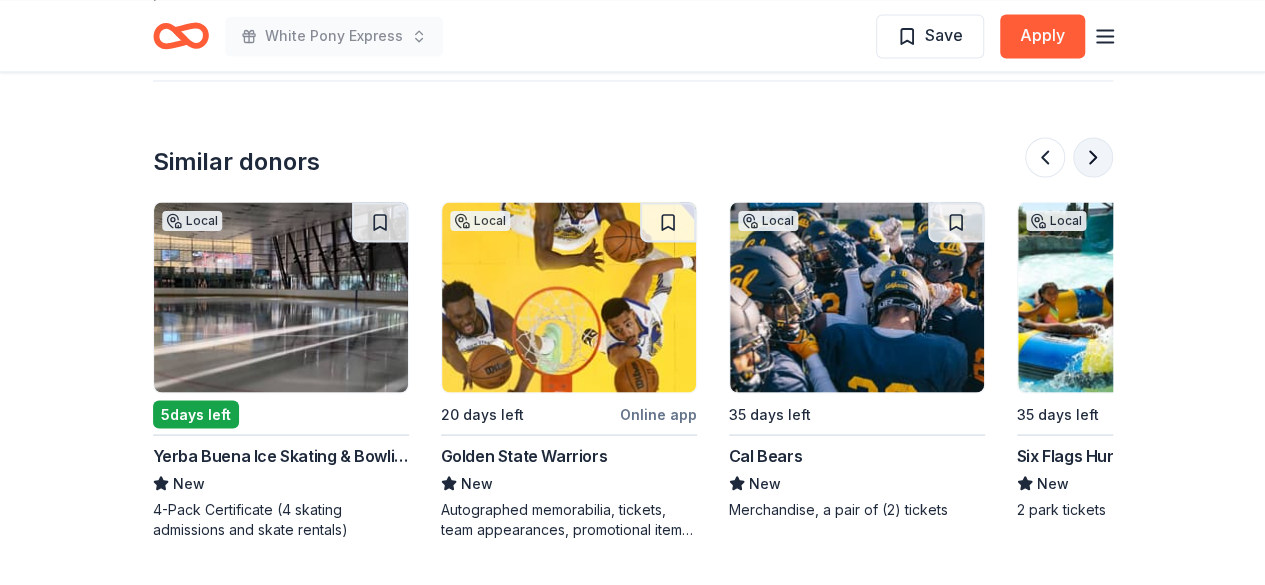 click at bounding box center (1093, 157) 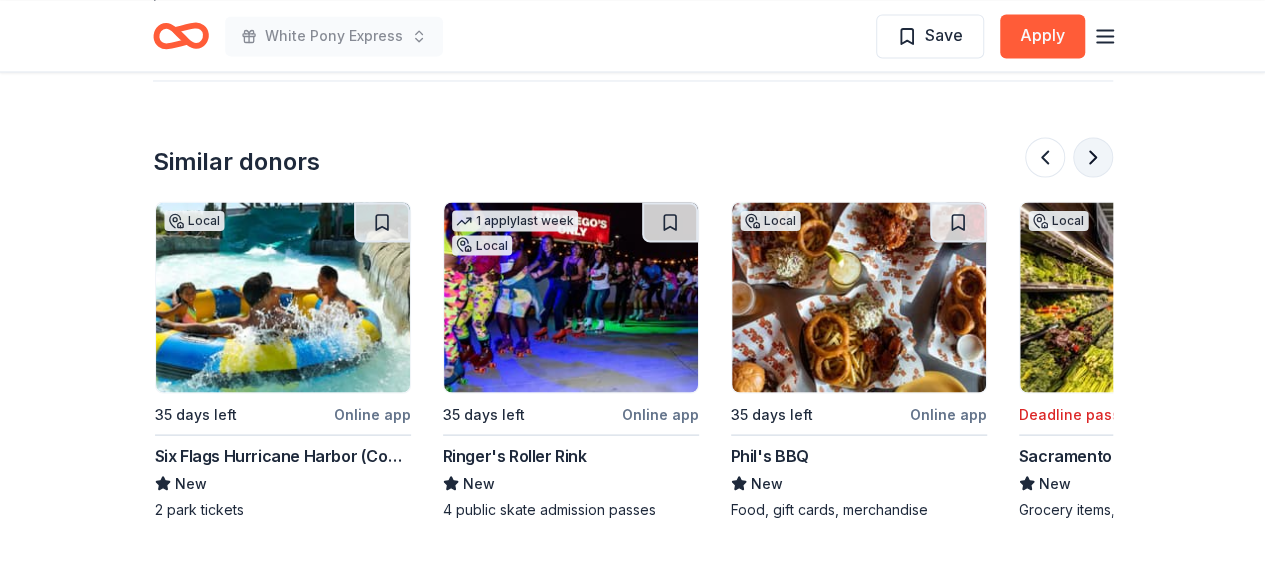 scroll, scrollTop: 0, scrollLeft: 1728, axis: horizontal 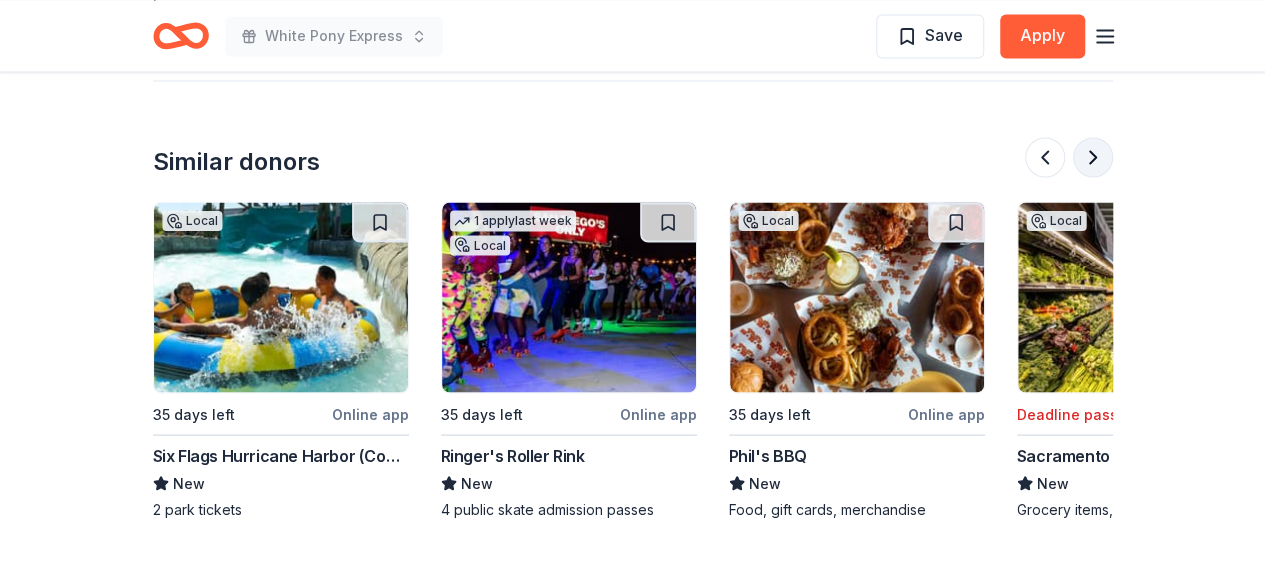 click at bounding box center [1093, 157] 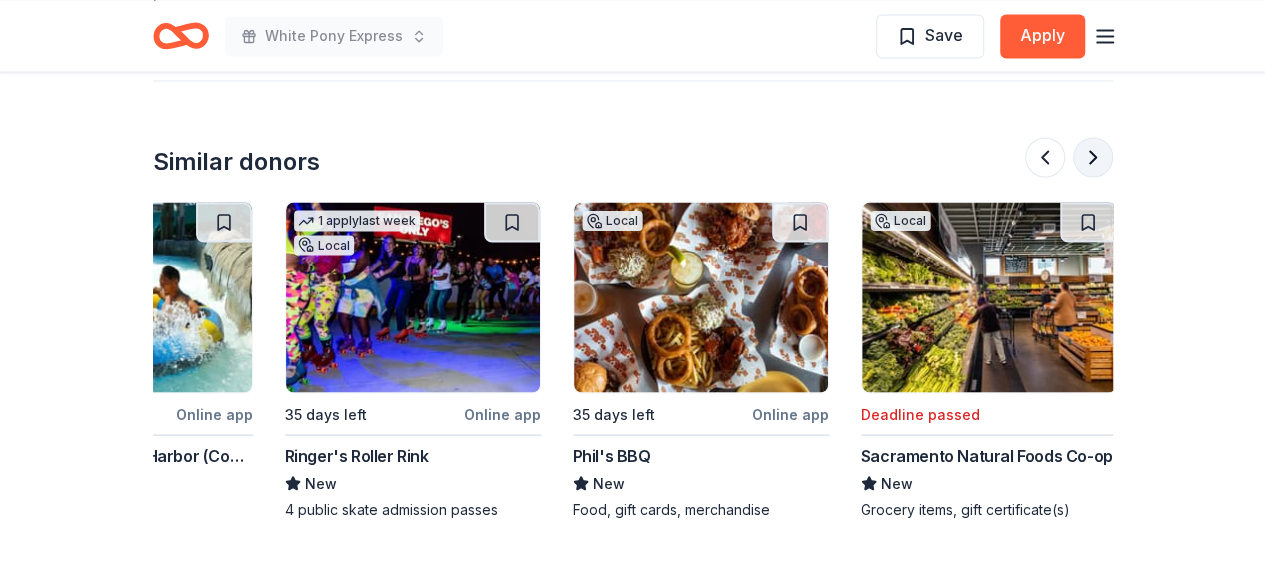 scroll, scrollTop: 0, scrollLeft: 1888, axis: horizontal 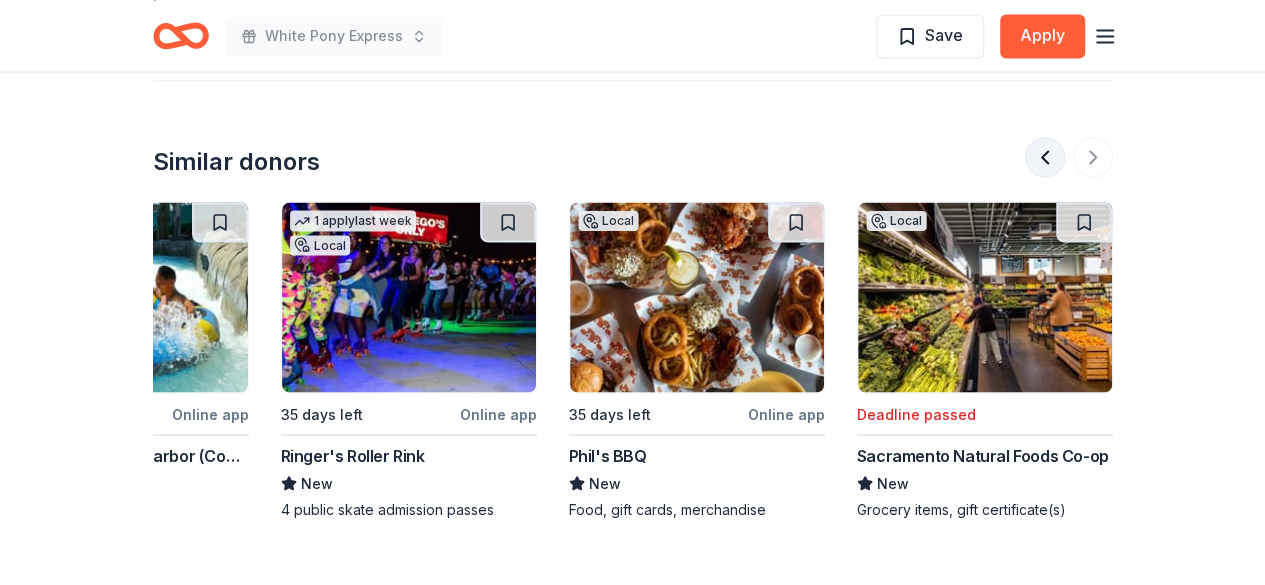 click at bounding box center (1045, 157) 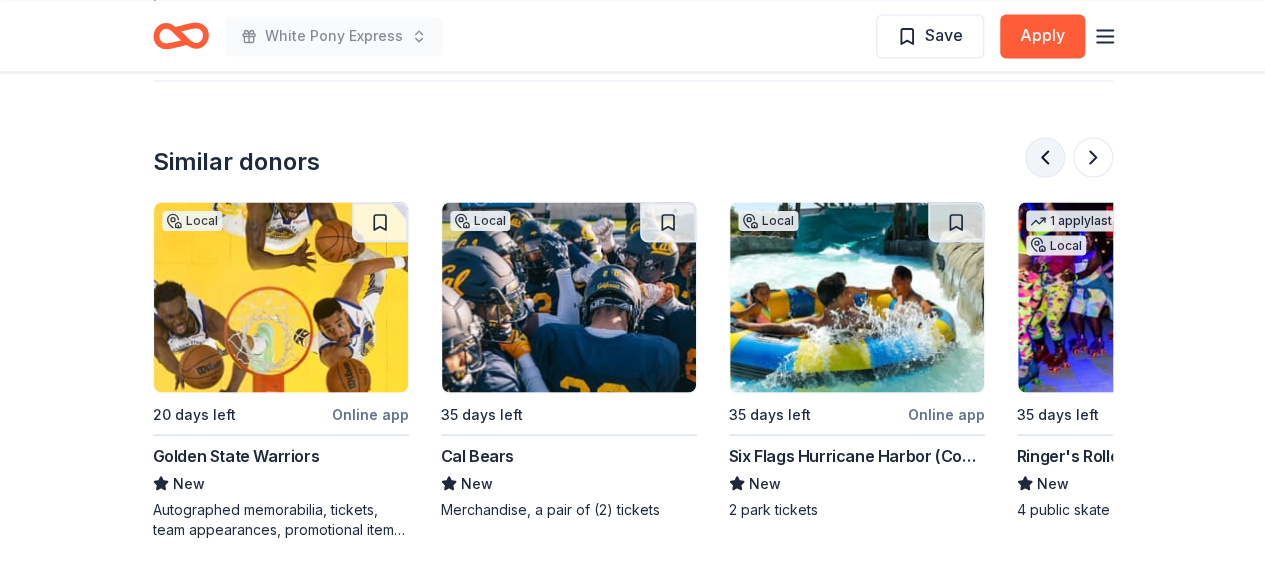 click at bounding box center (1045, 157) 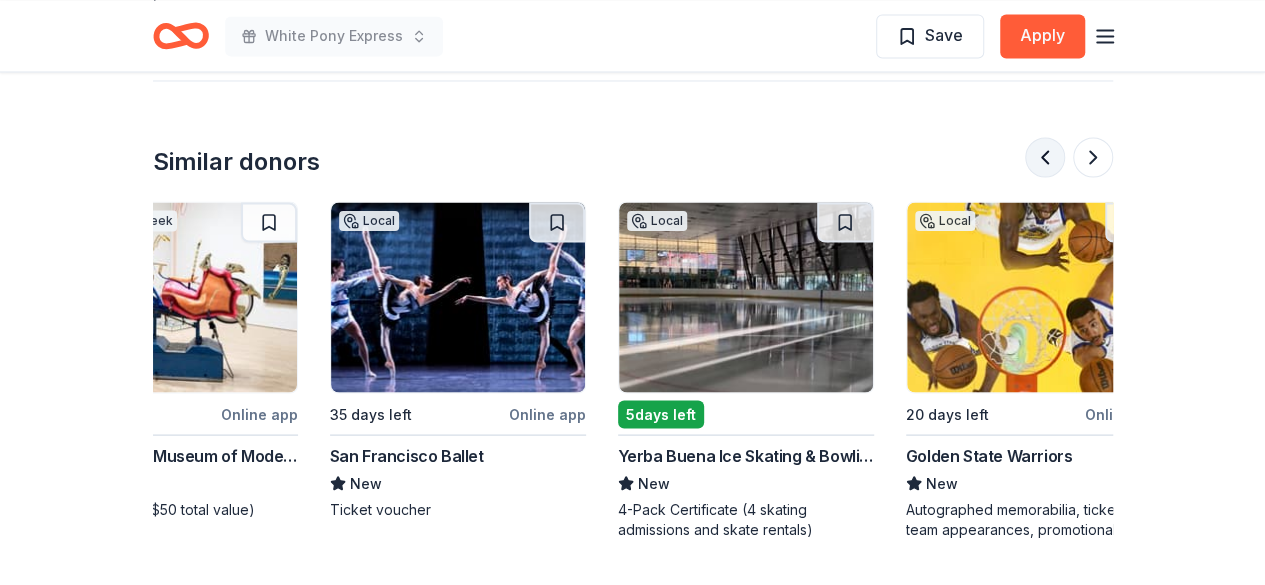 scroll, scrollTop: 0, scrollLeft: 288, axis: horizontal 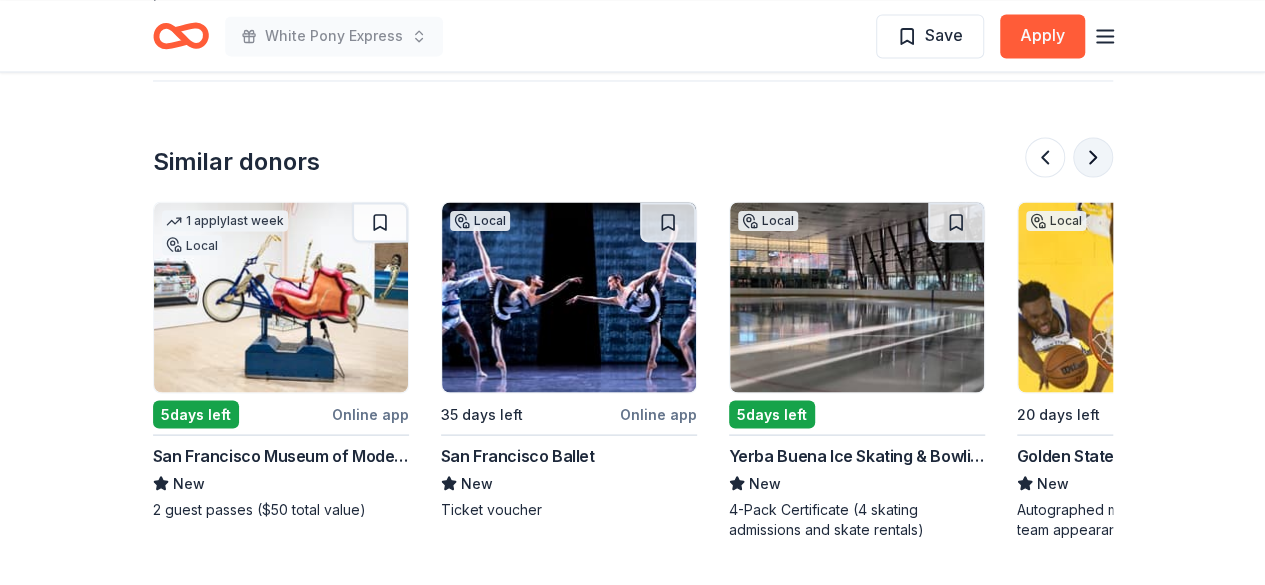 click at bounding box center (1093, 157) 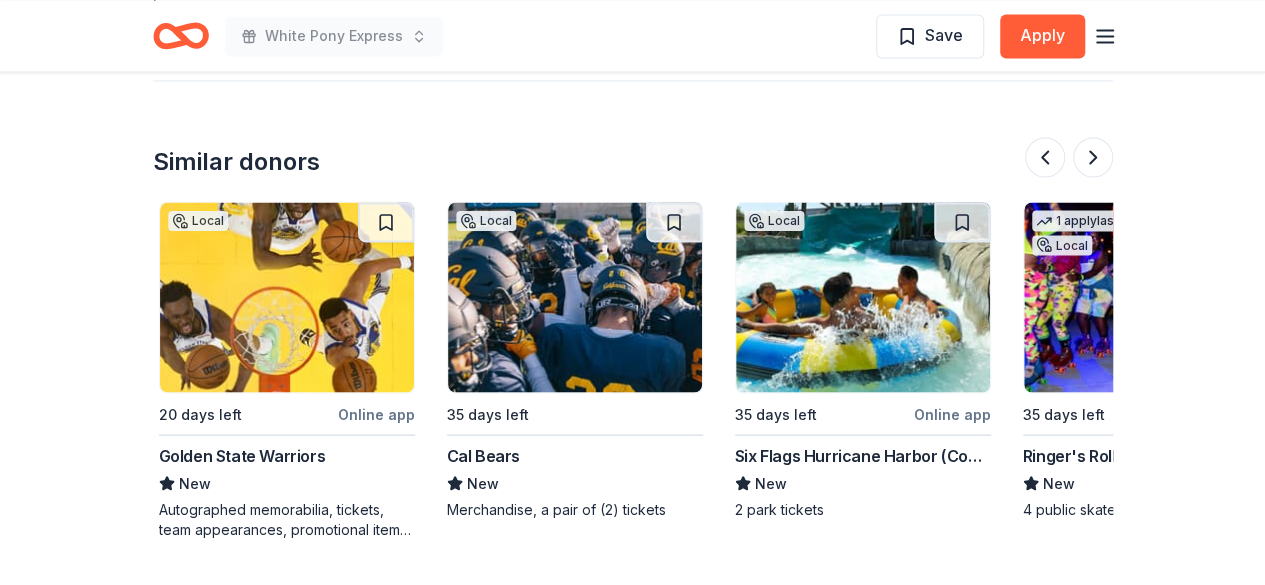 scroll, scrollTop: 0, scrollLeft: 1152, axis: horizontal 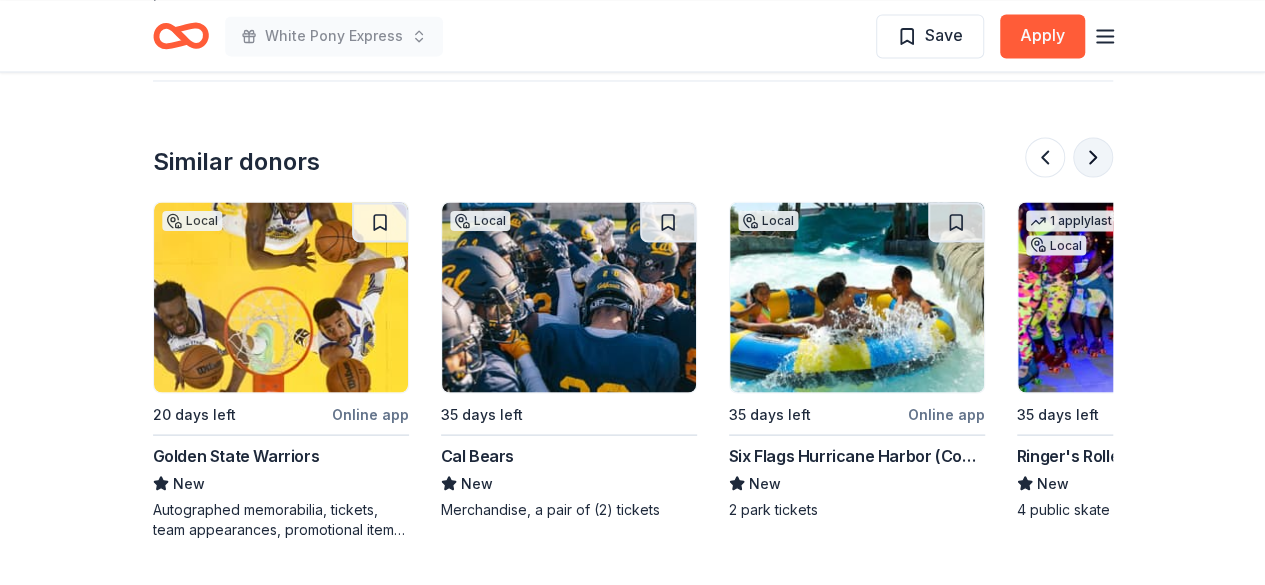 click at bounding box center [1093, 157] 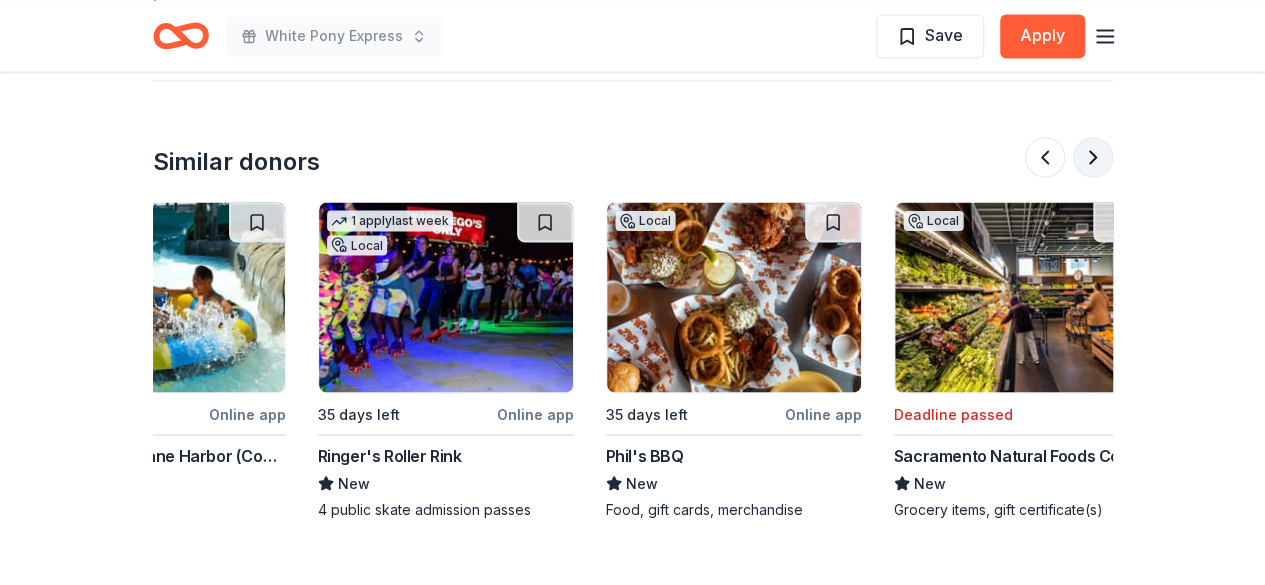 scroll, scrollTop: 0, scrollLeft: 1888, axis: horizontal 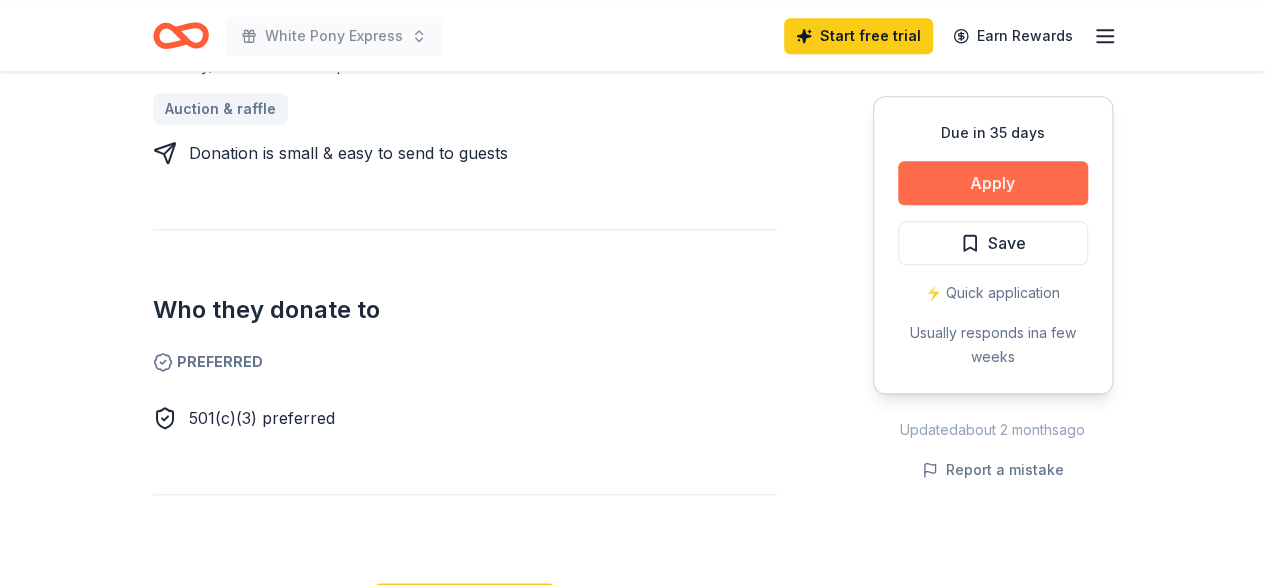 click on "Apply" at bounding box center (993, 183) 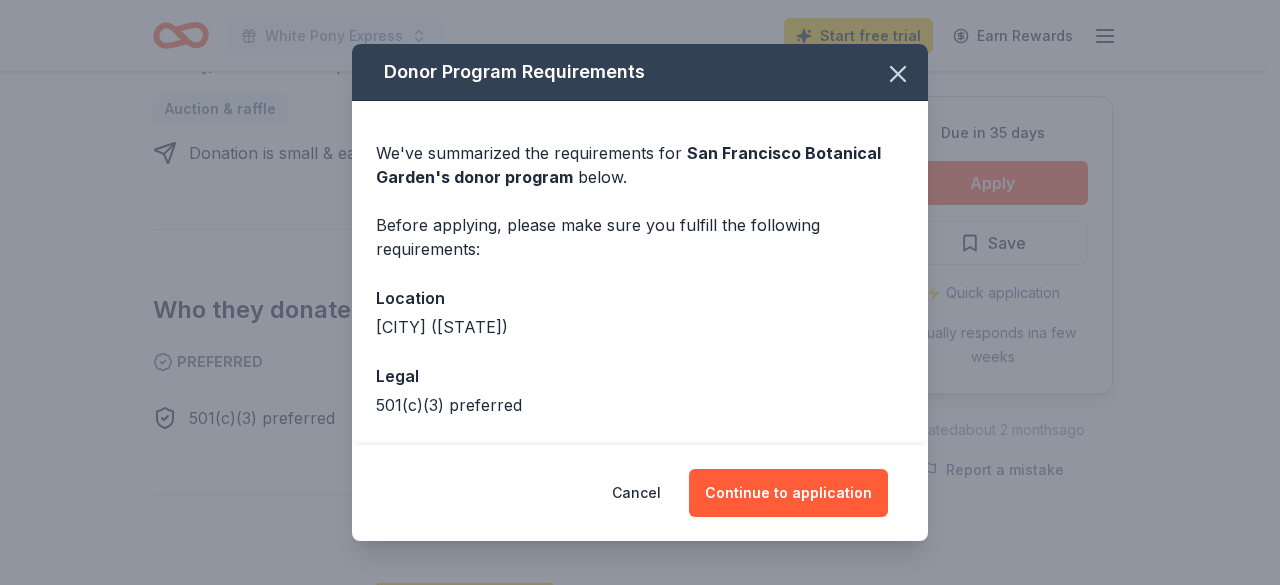 scroll, scrollTop: 77, scrollLeft: 0, axis: vertical 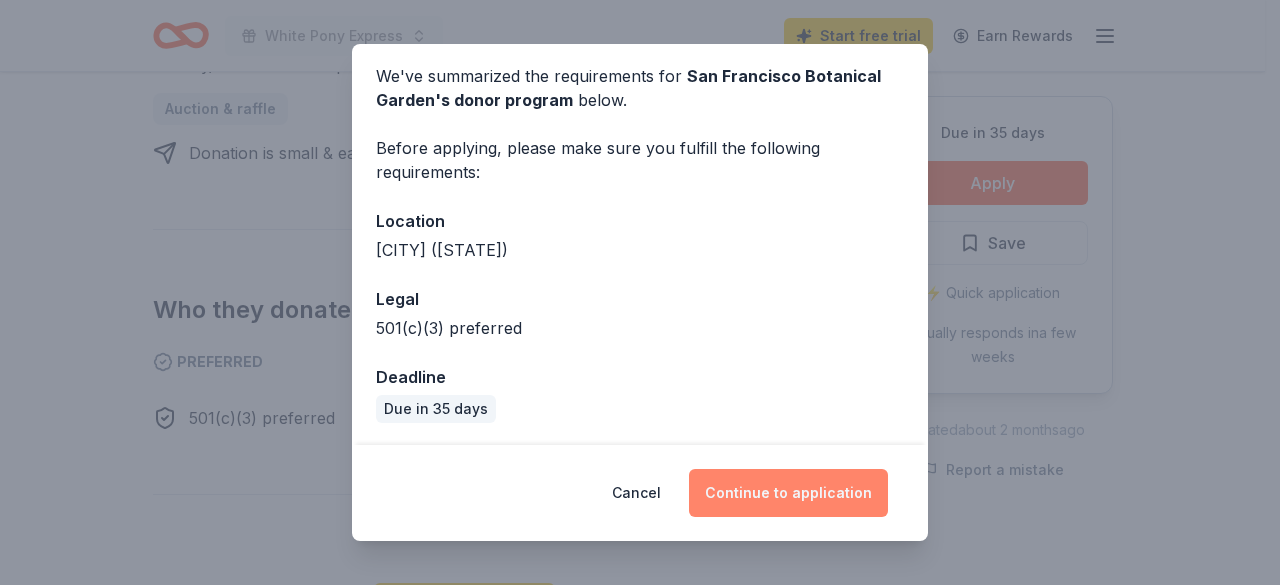 click on "Continue to application" at bounding box center [788, 493] 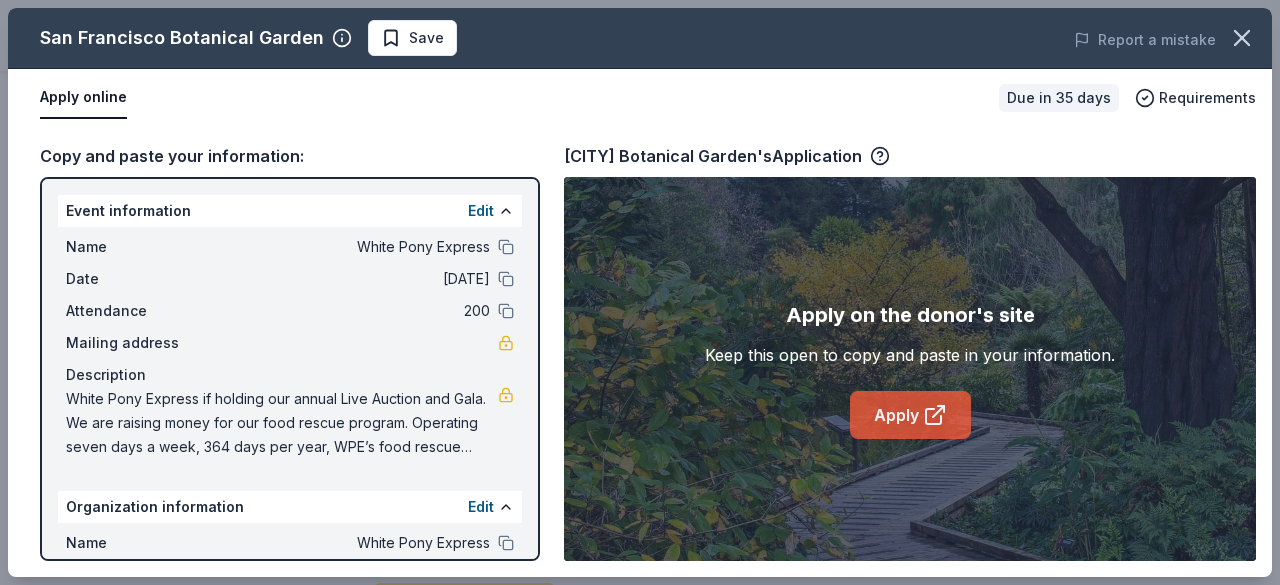 click on "Apply" at bounding box center (910, 415) 